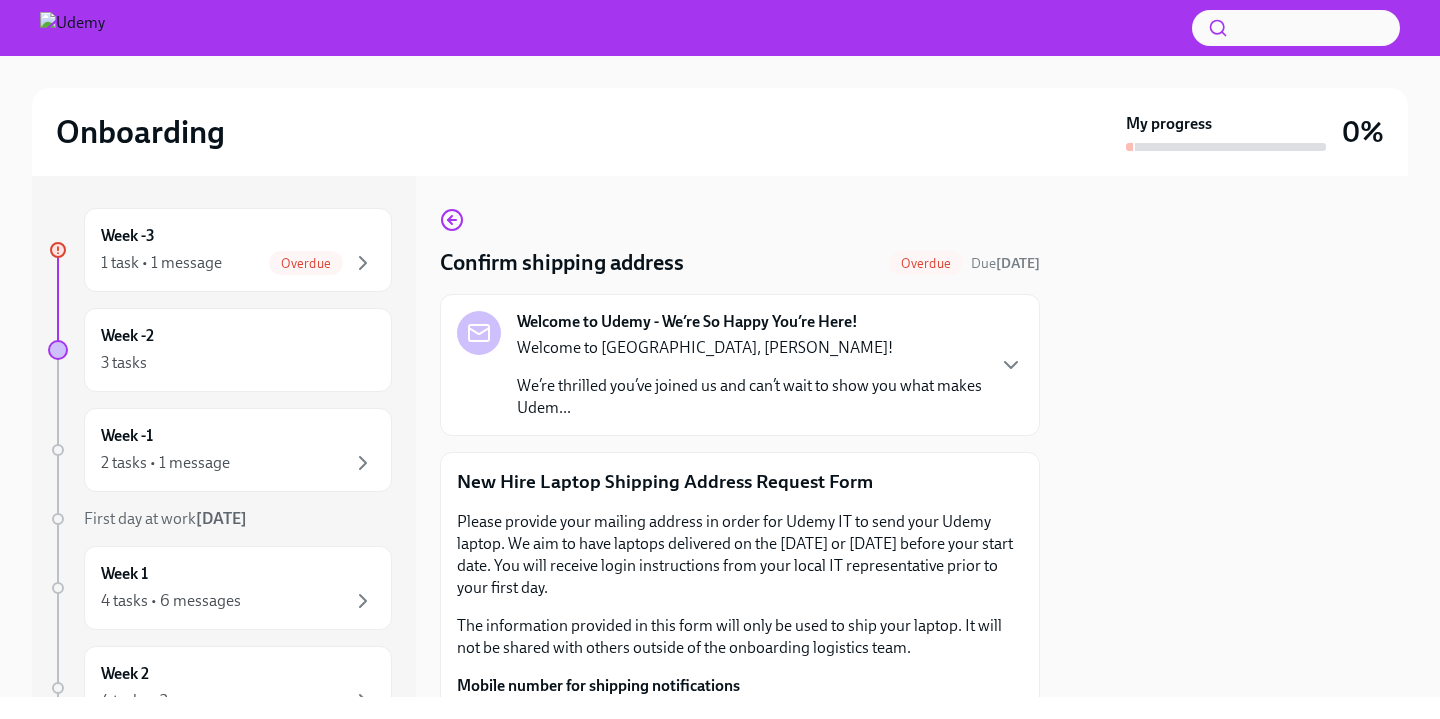scroll, scrollTop: 0, scrollLeft: 0, axis: both 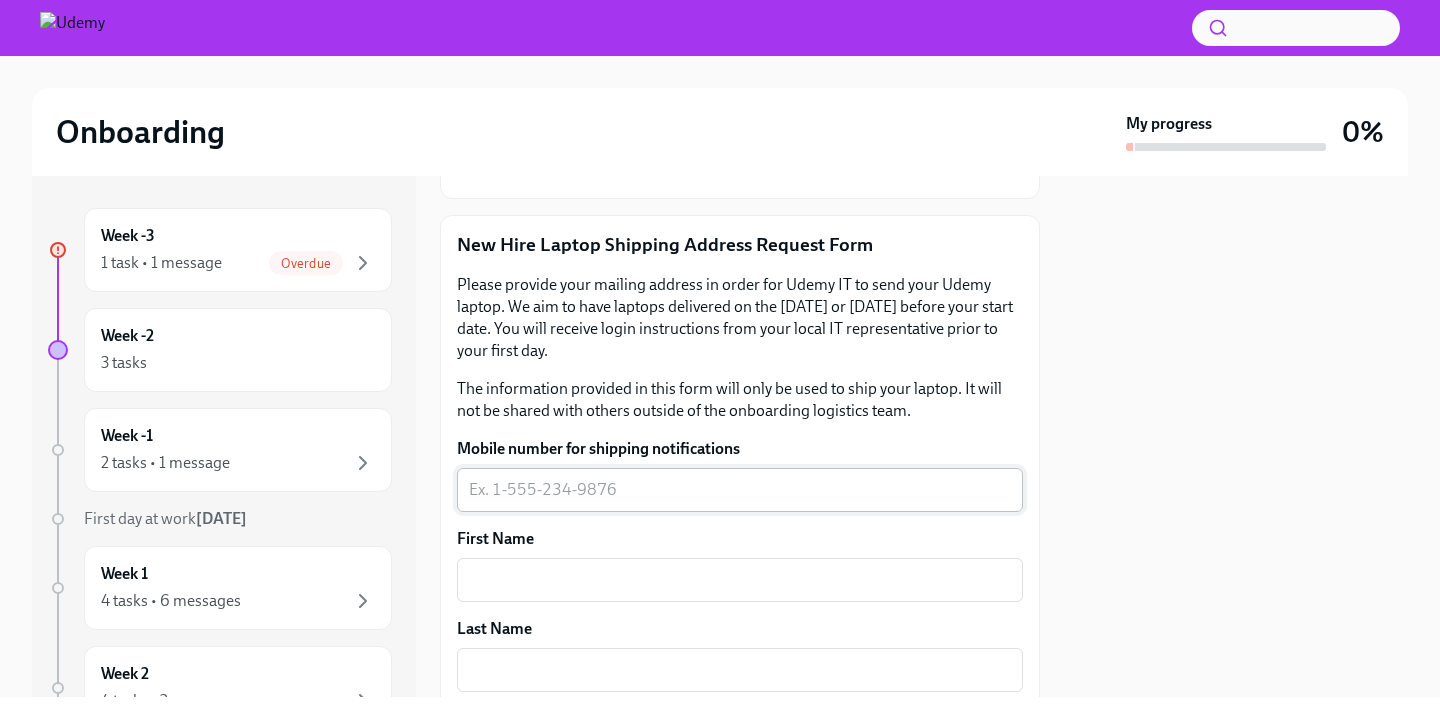 click on "Mobile number for shipping notifications" at bounding box center (740, 490) 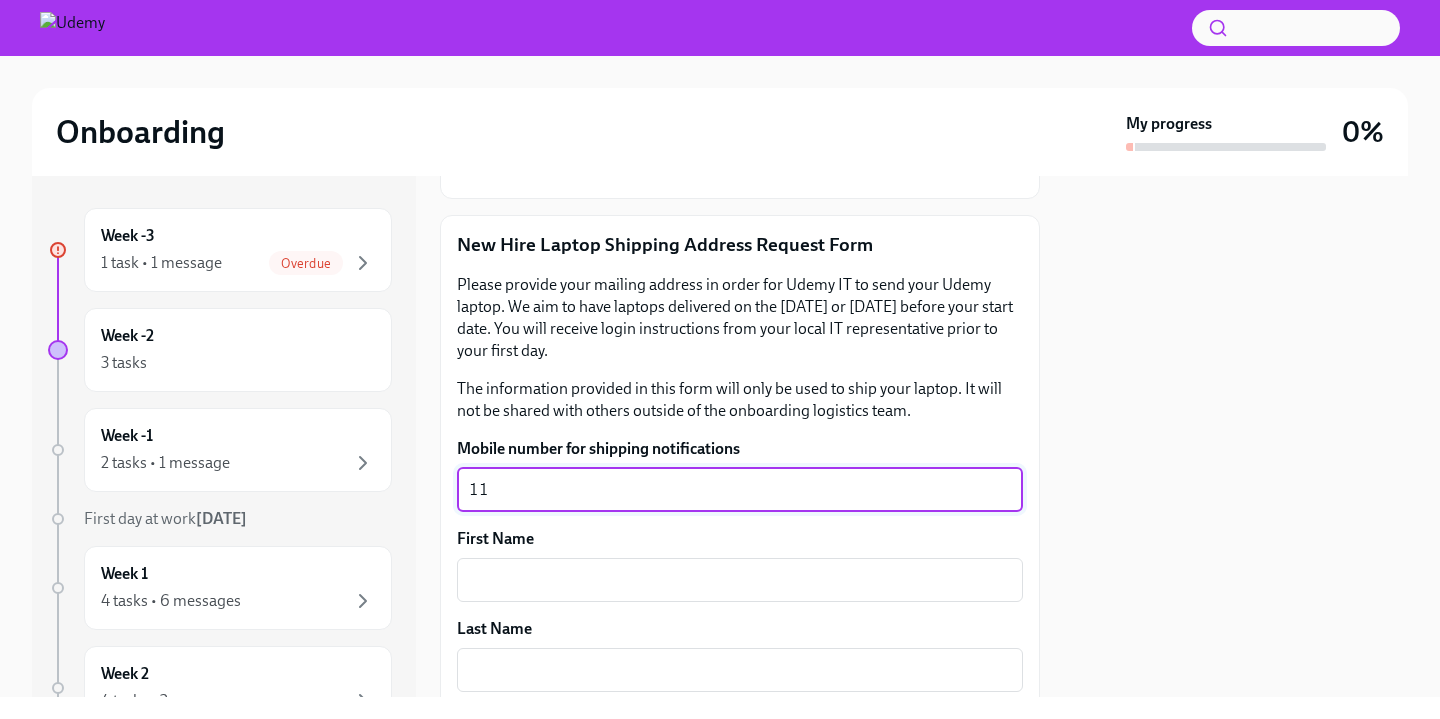 type on "1" 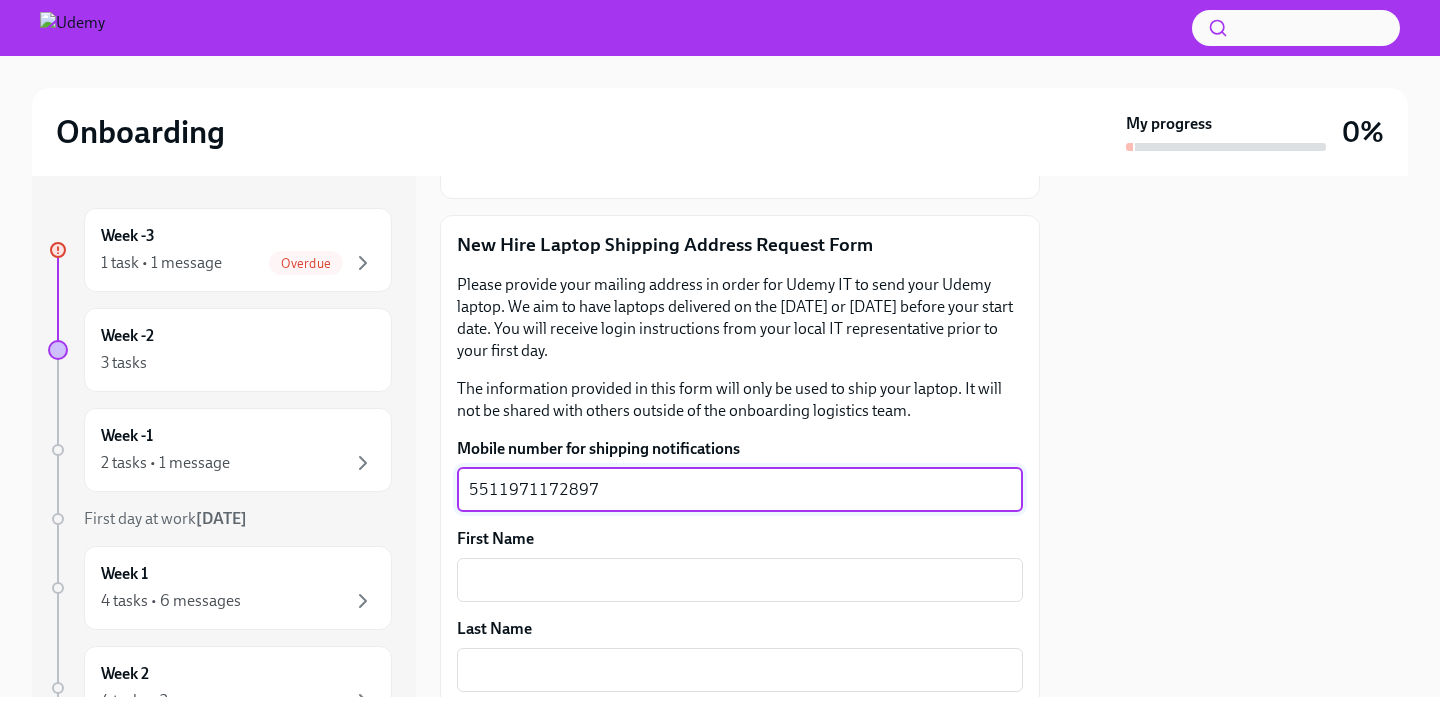 click on "5511971172897" at bounding box center [740, 490] 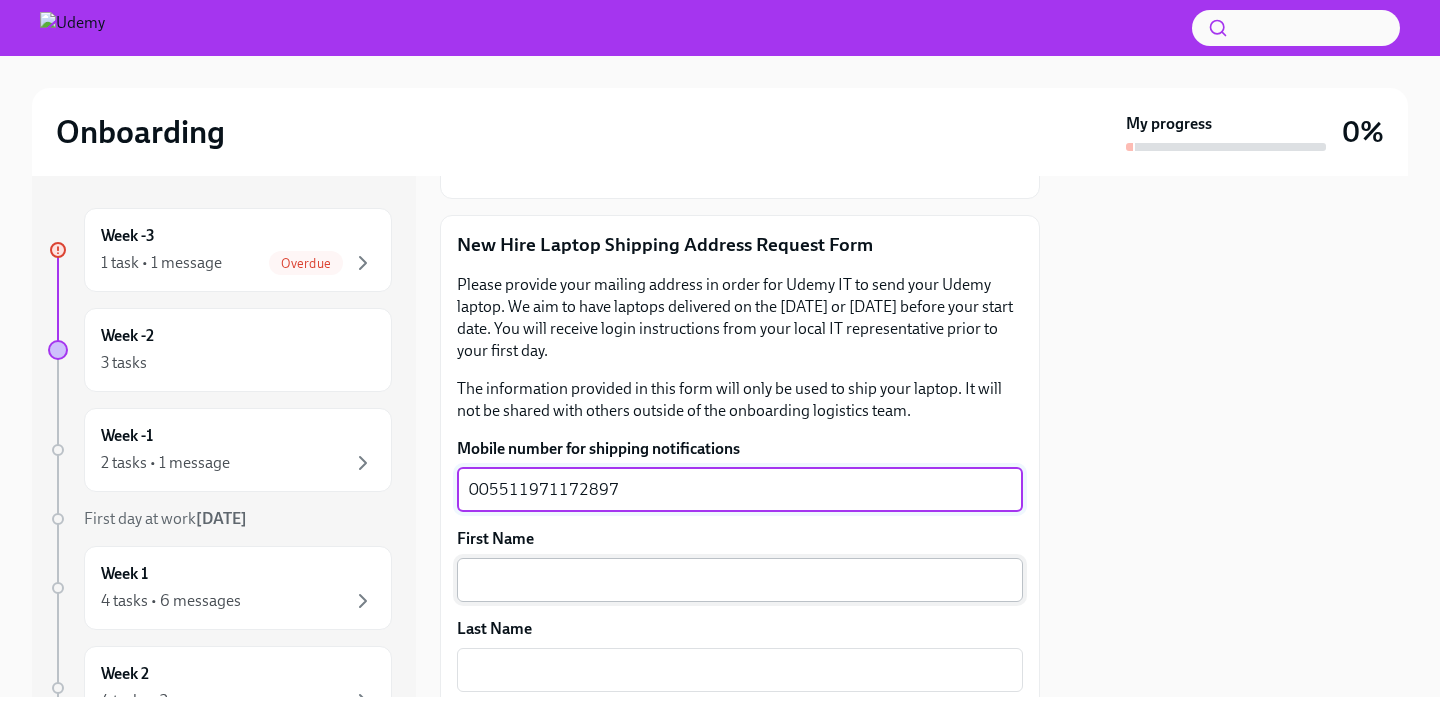 type on "005511971172897" 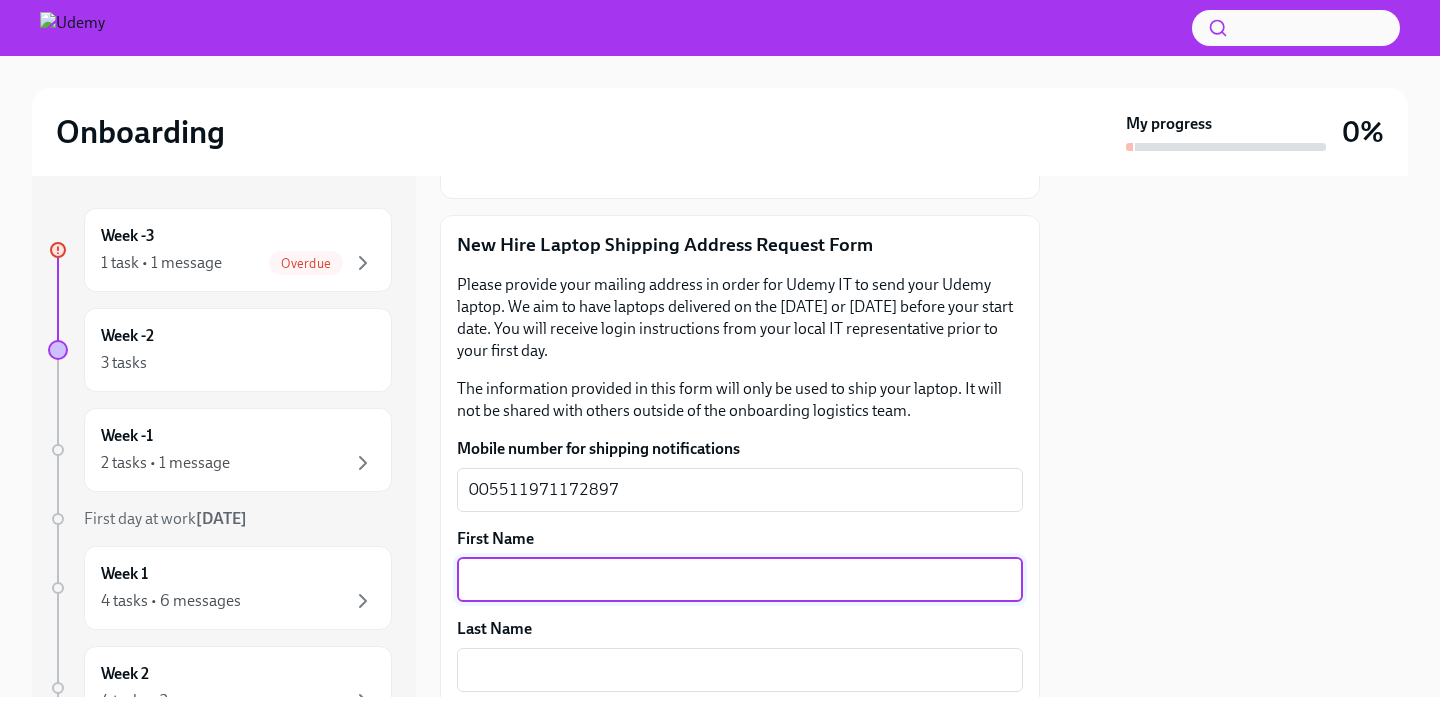 click on "First Name" at bounding box center (740, 580) 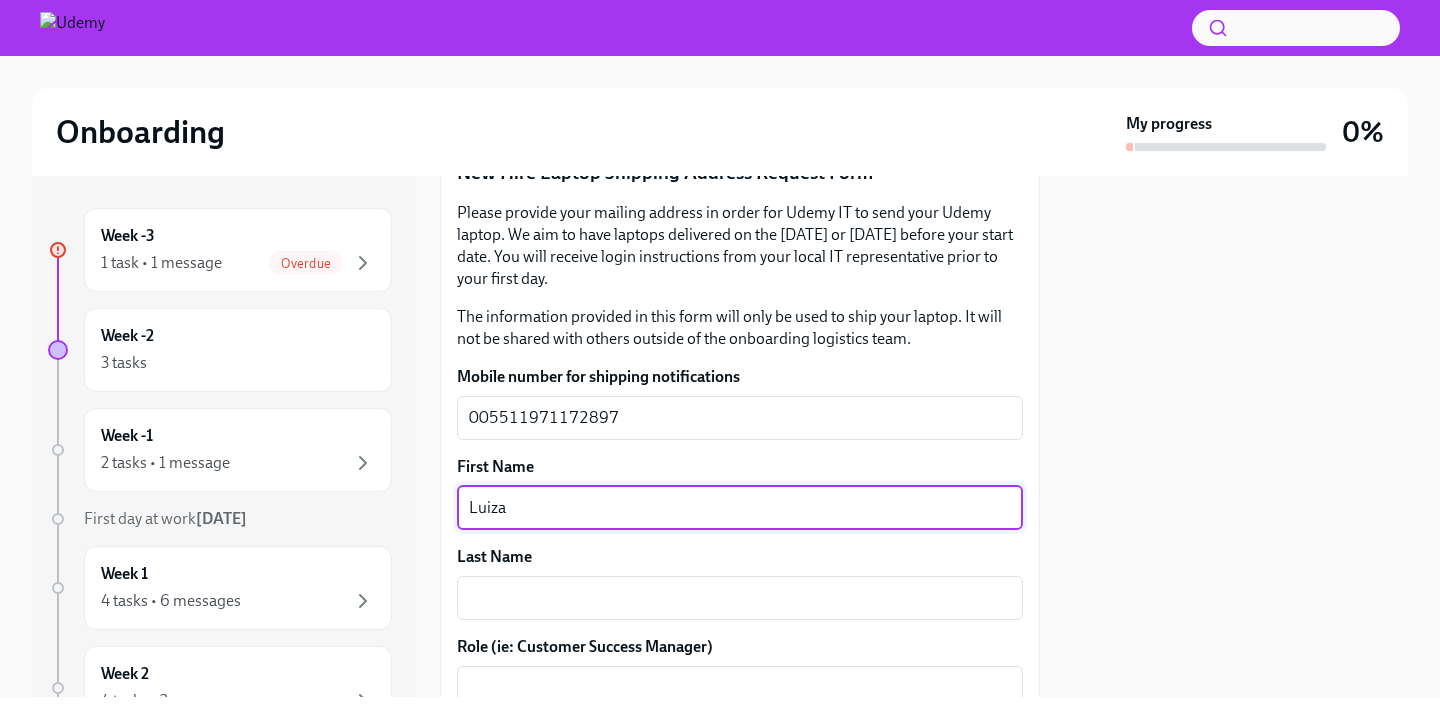 scroll, scrollTop: 326, scrollLeft: 0, axis: vertical 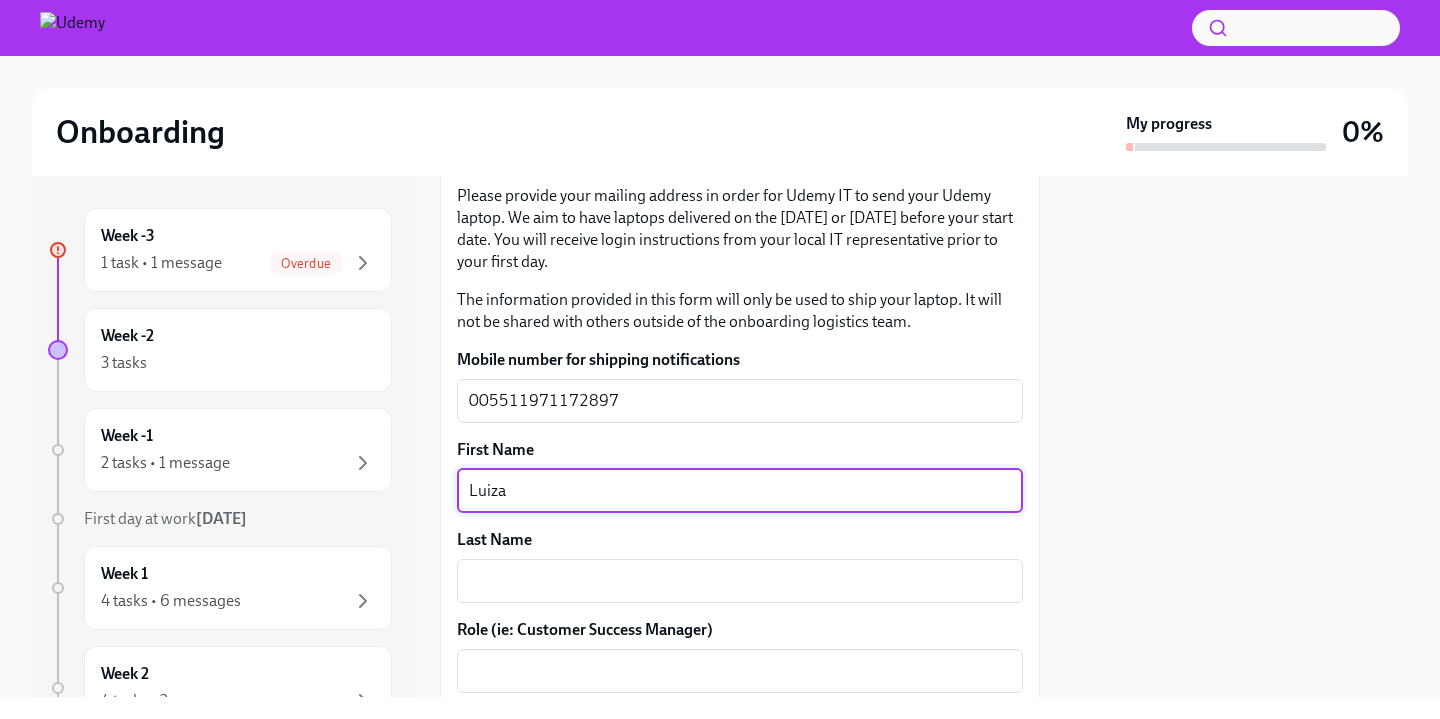 type on "Luiza" 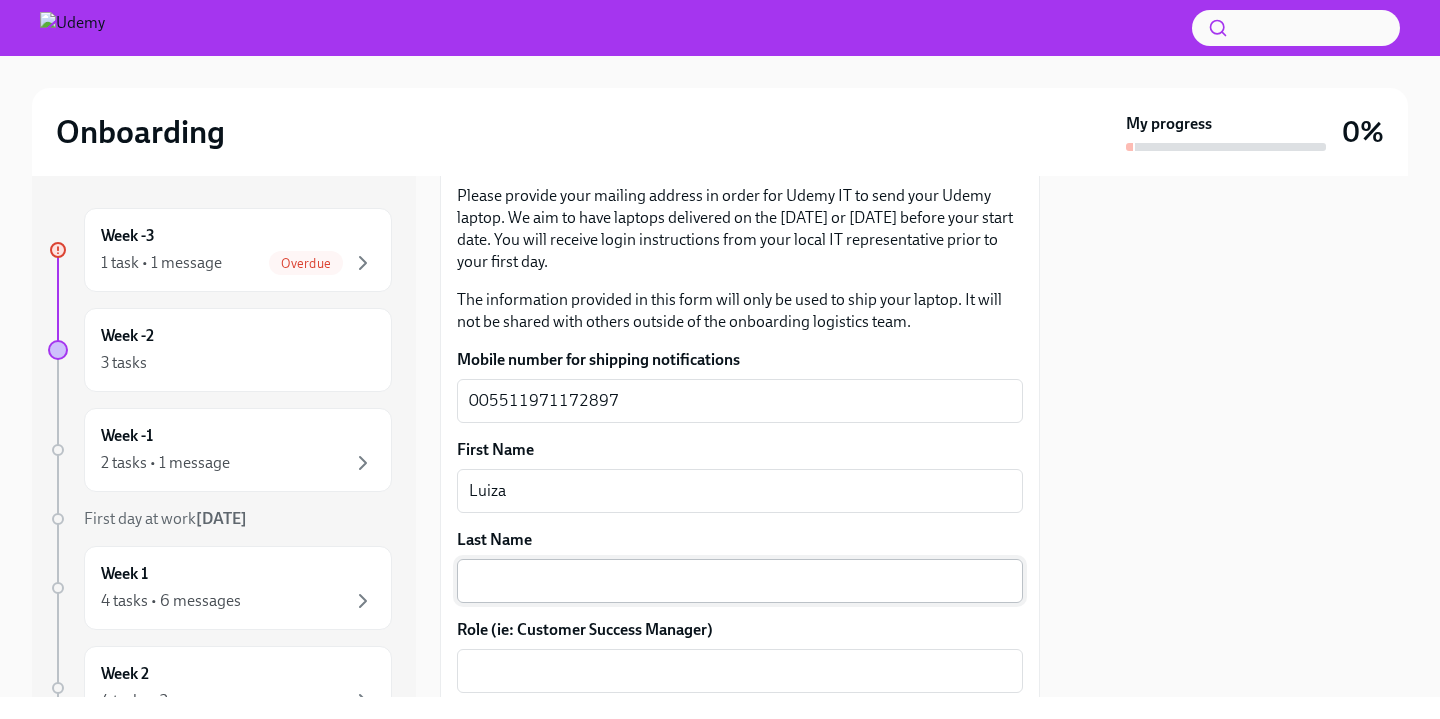click on "Last Name" at bounding box center [740, 581] 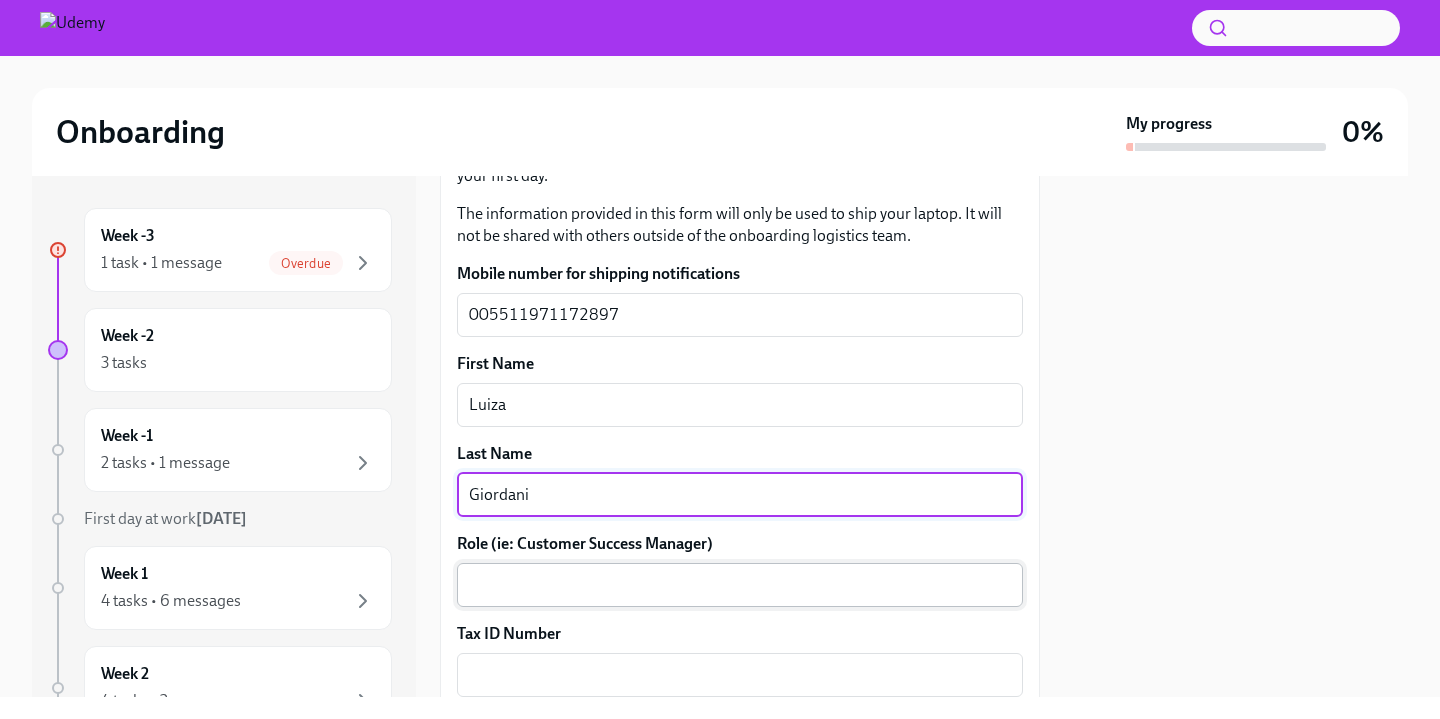 scroll, scrollTop: 415, scrollLeft: 0, axis: vertical 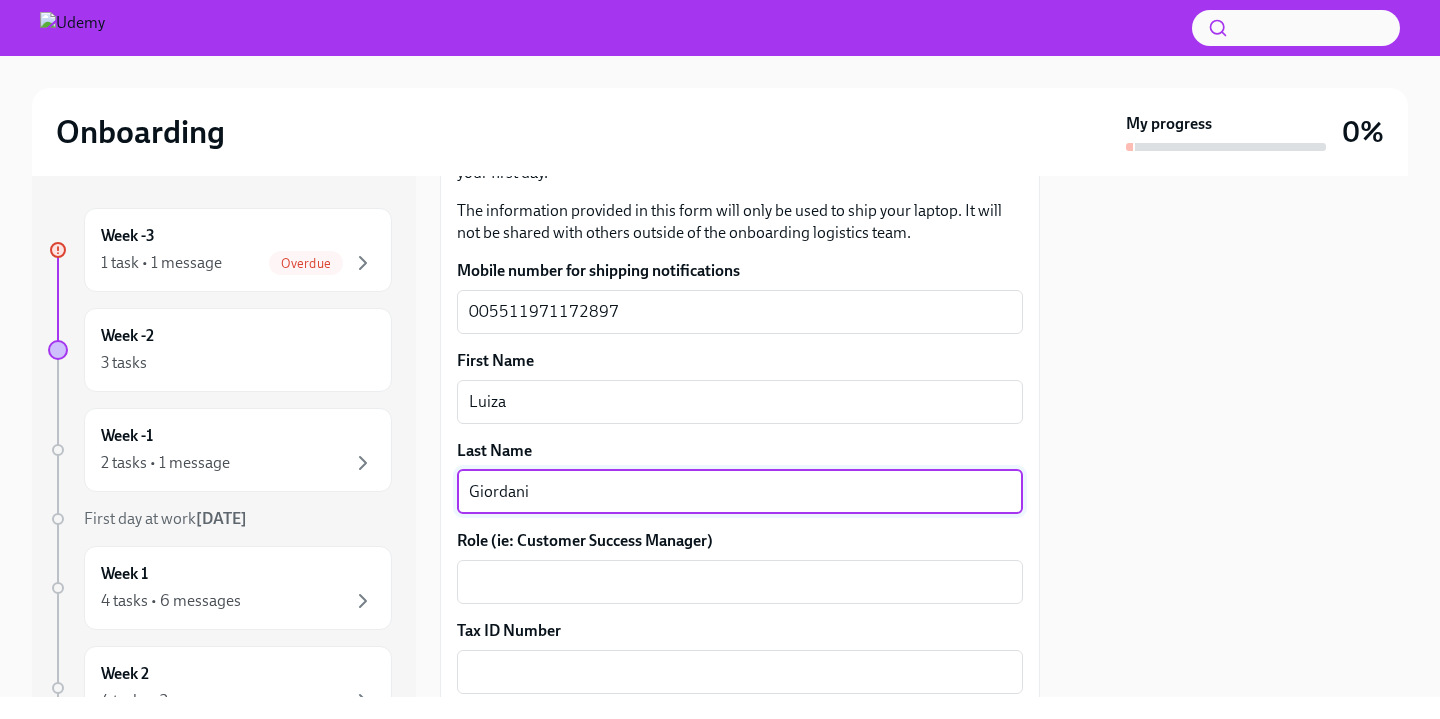 type on "Giordani" 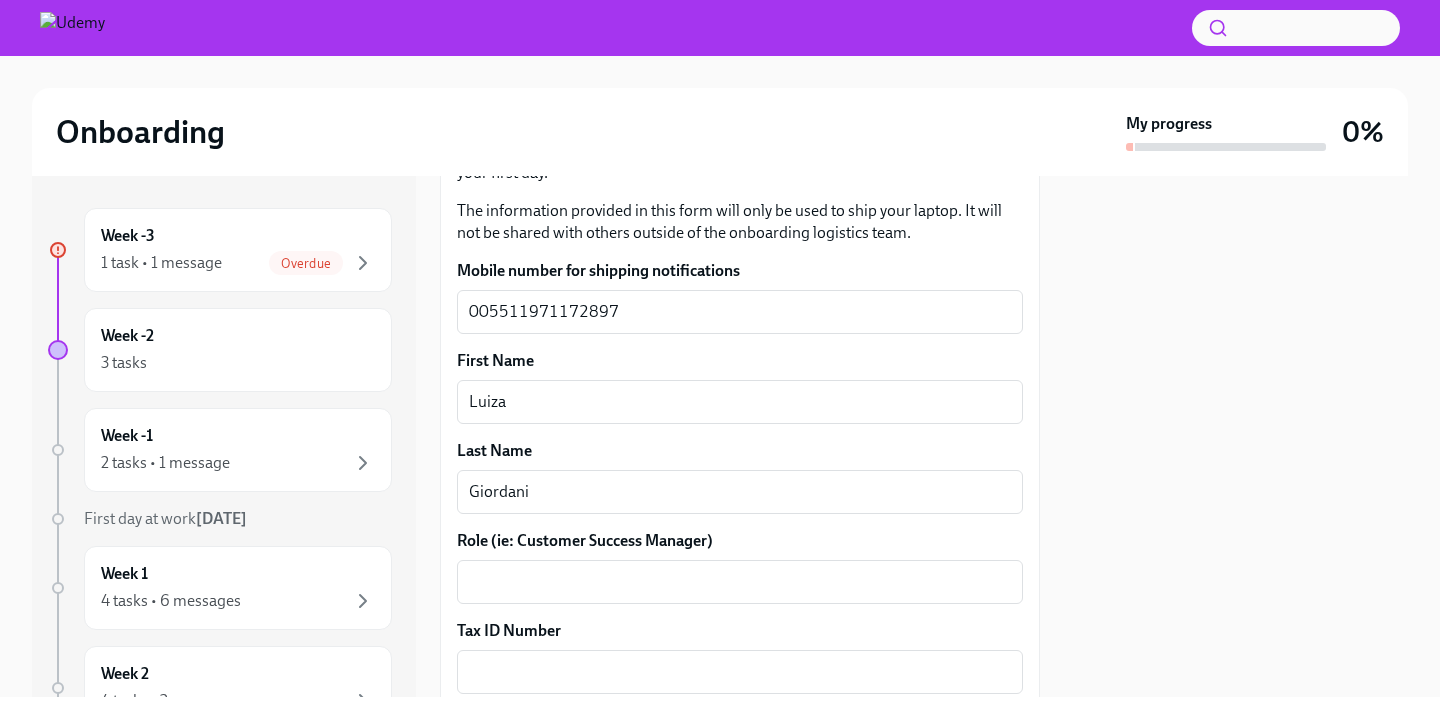 click on "Tax ID Number" at bounding box center (740, 631) 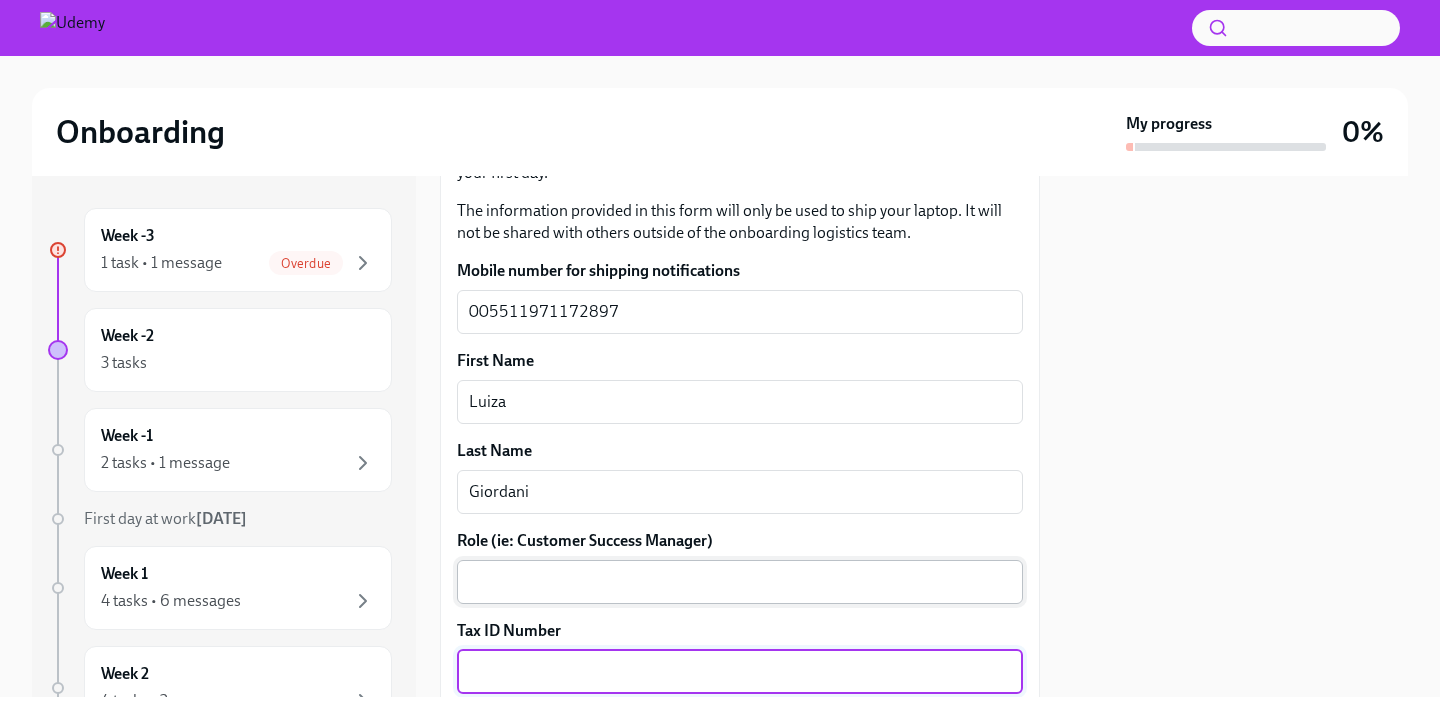 click on "Role (ie: Customer Success Manager)" at bounding box center (740, 582) 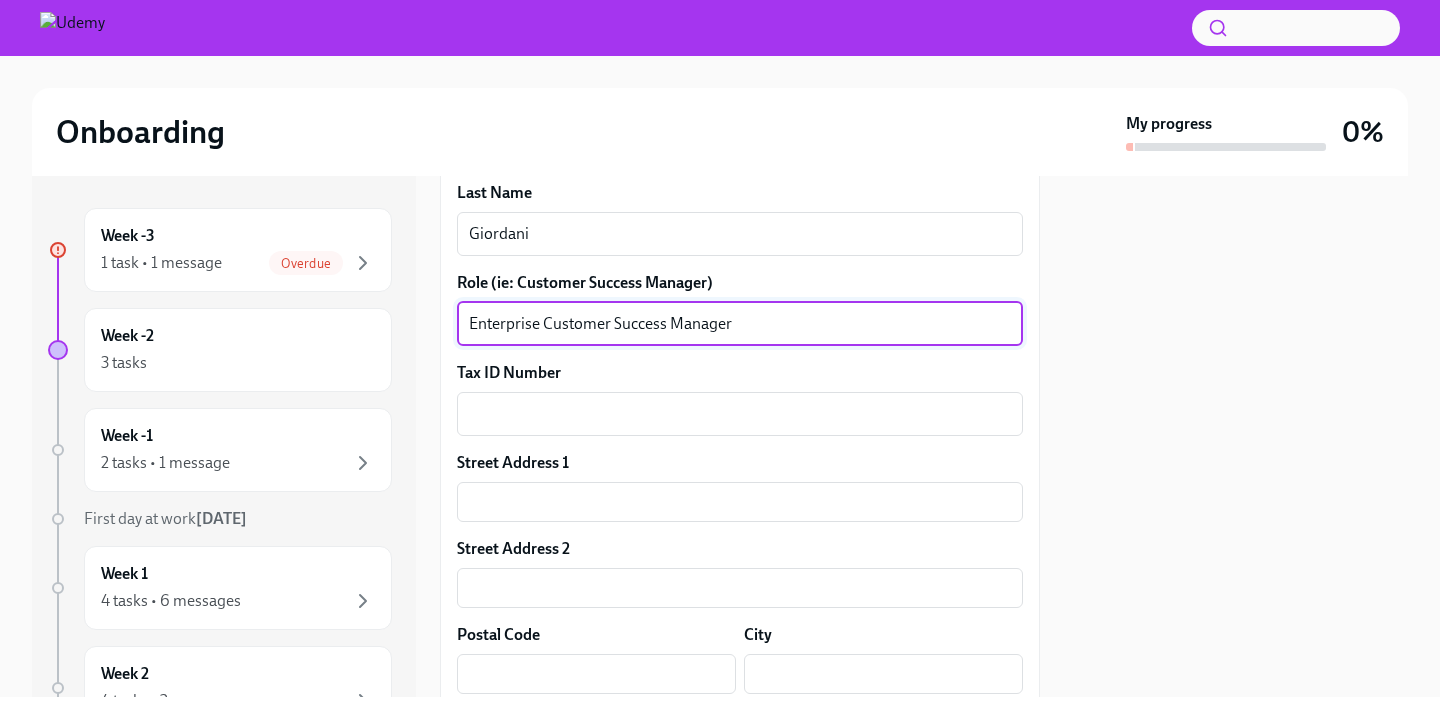 scroll, scrollTop: 693, scrollLeft: 0, axis: vertical 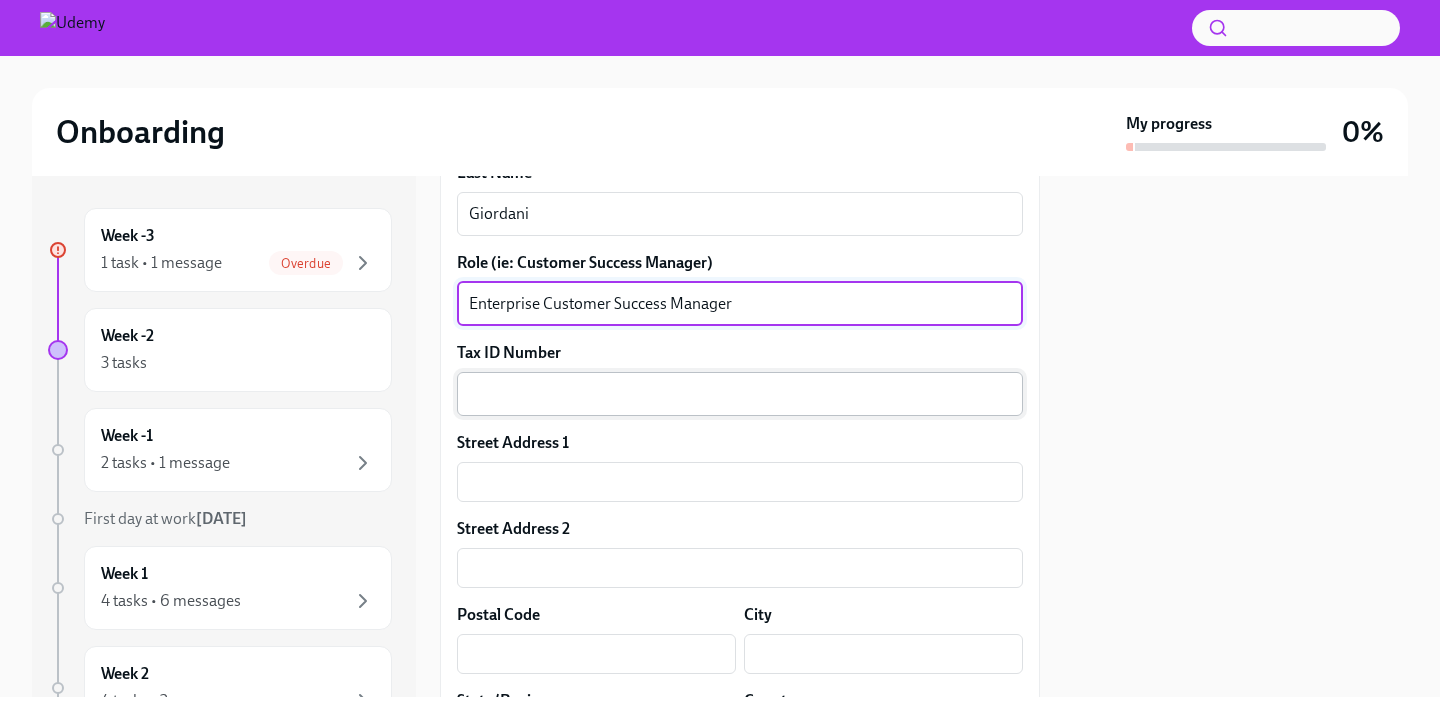 type on "Enterprise Customer Success Manager" 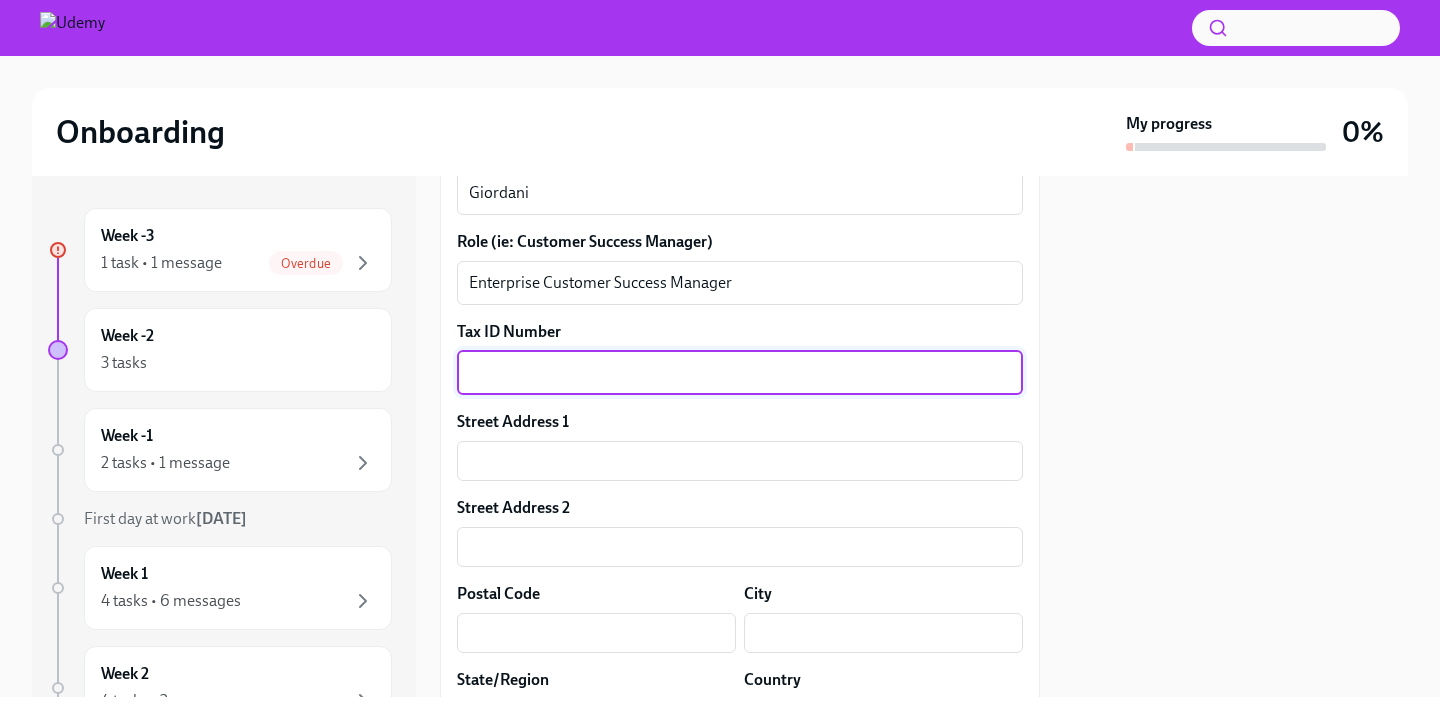 scroll, scrollTop: 715, scrollLeft: 0, axis: vertical 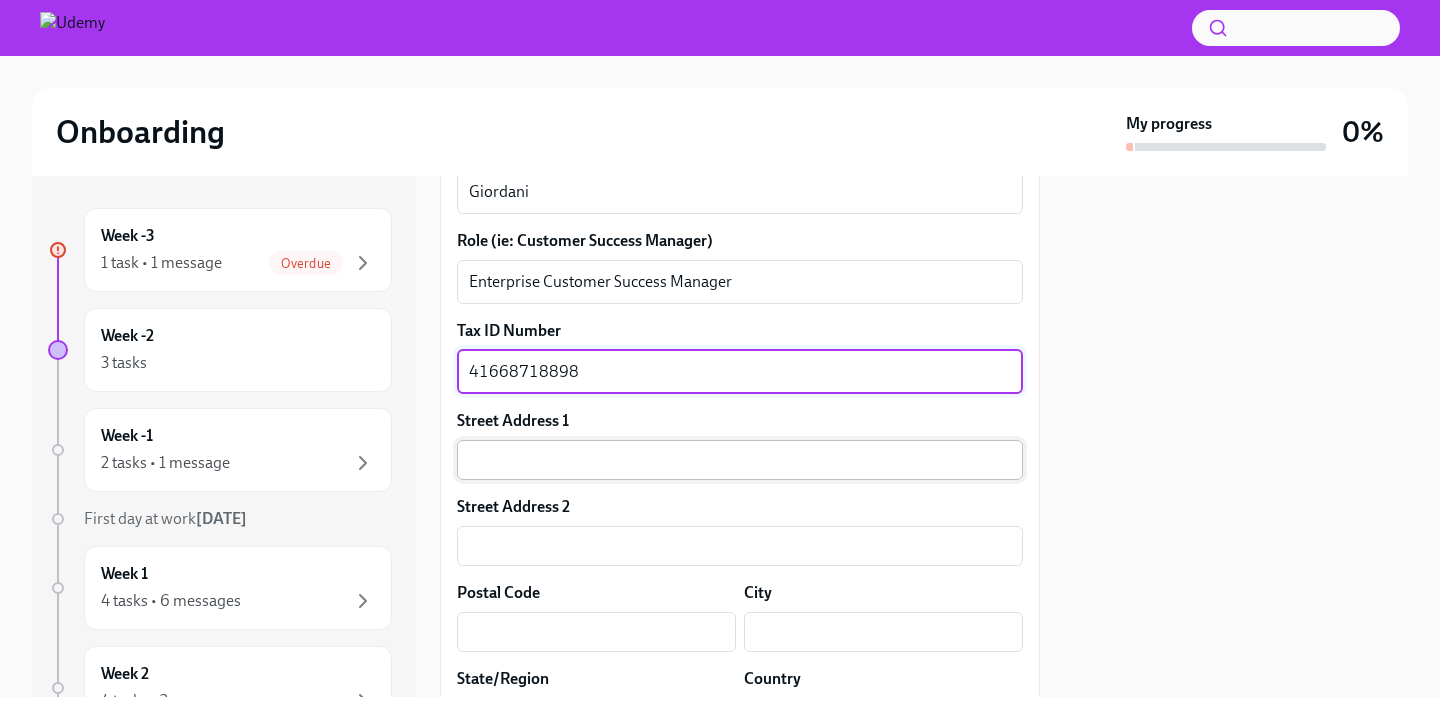 type on "41668718898" 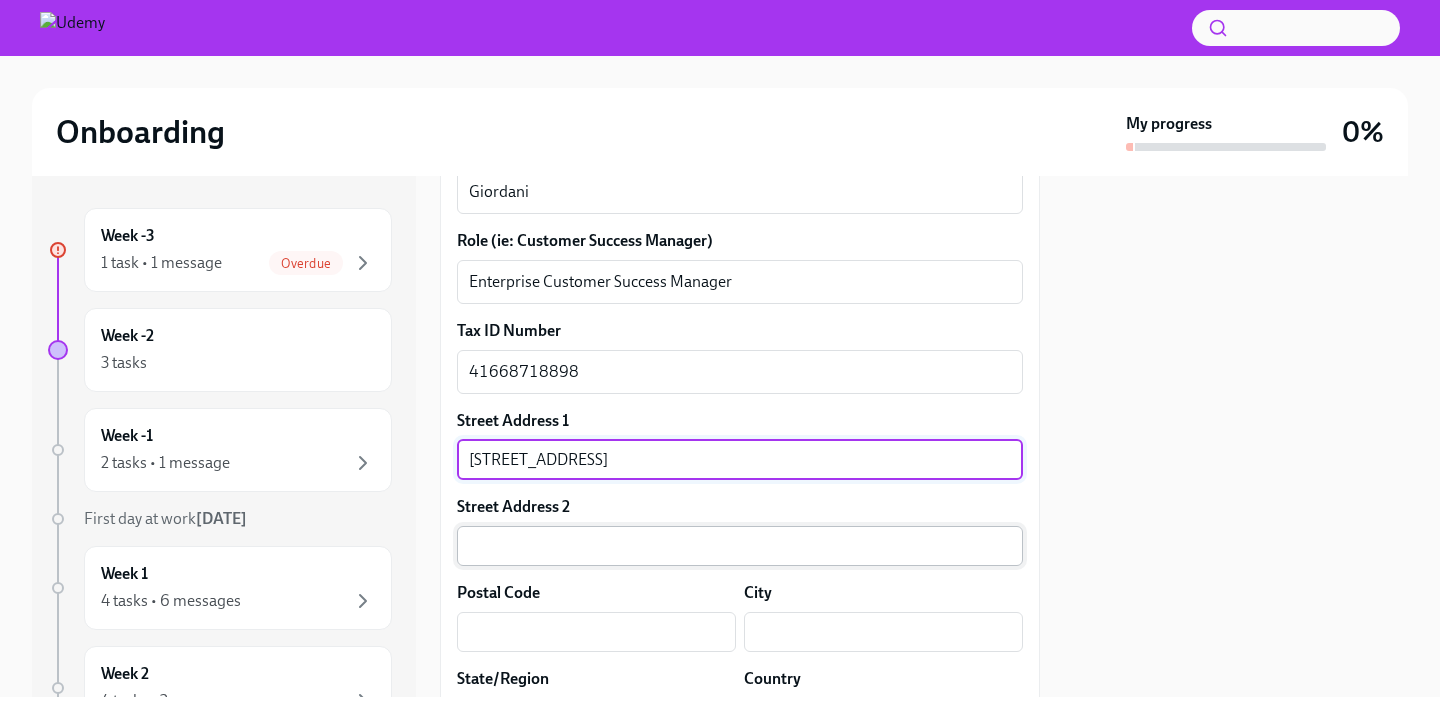type on "[STREET_ADDRESS]" 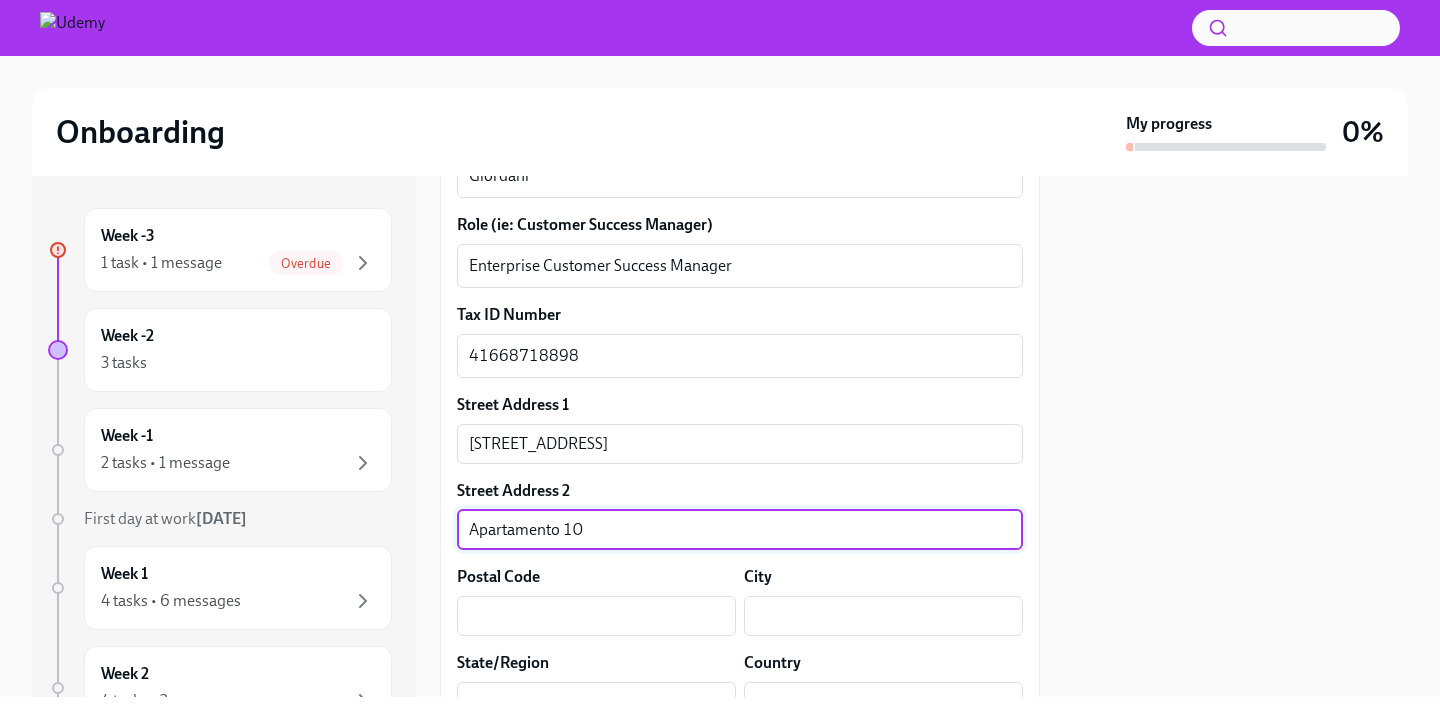 scroll, scrollTop: 738, scrollLeft: 0, axis: vertical 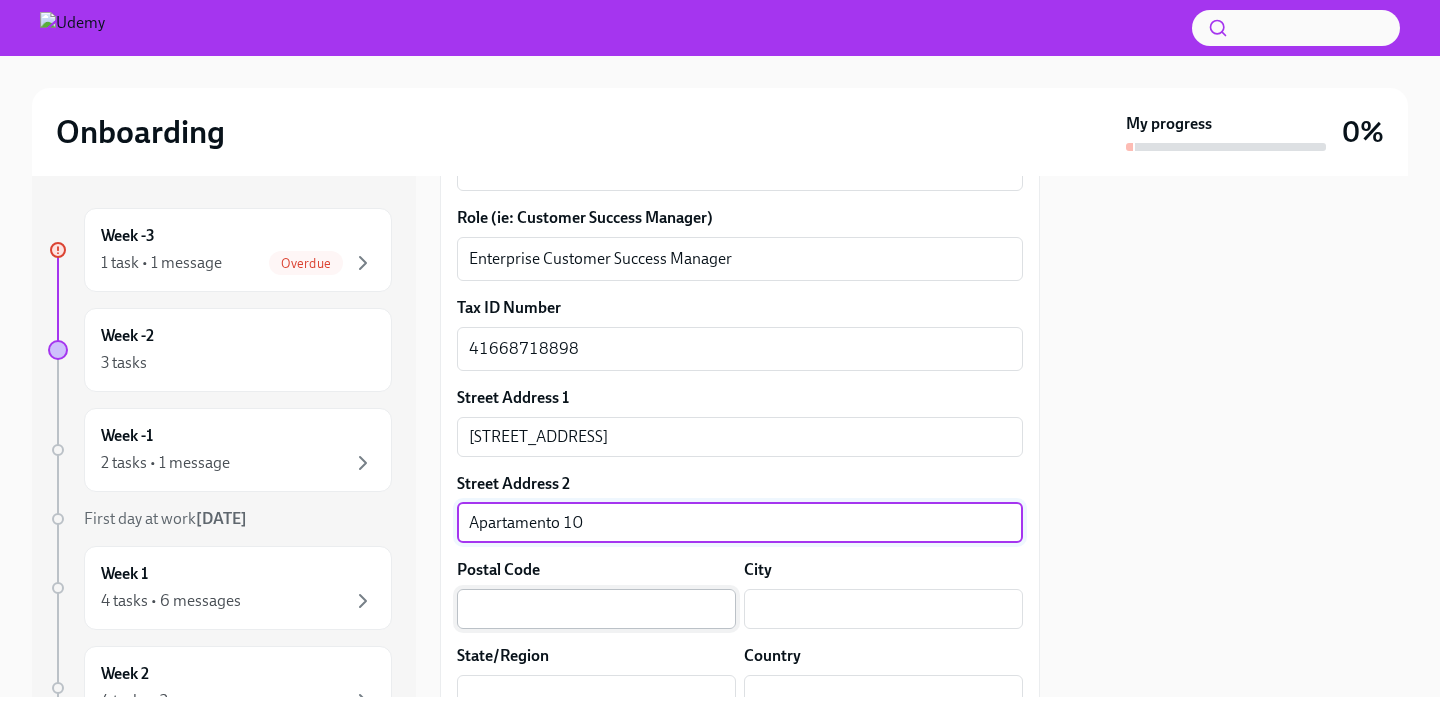 type on "Apartamento 10" 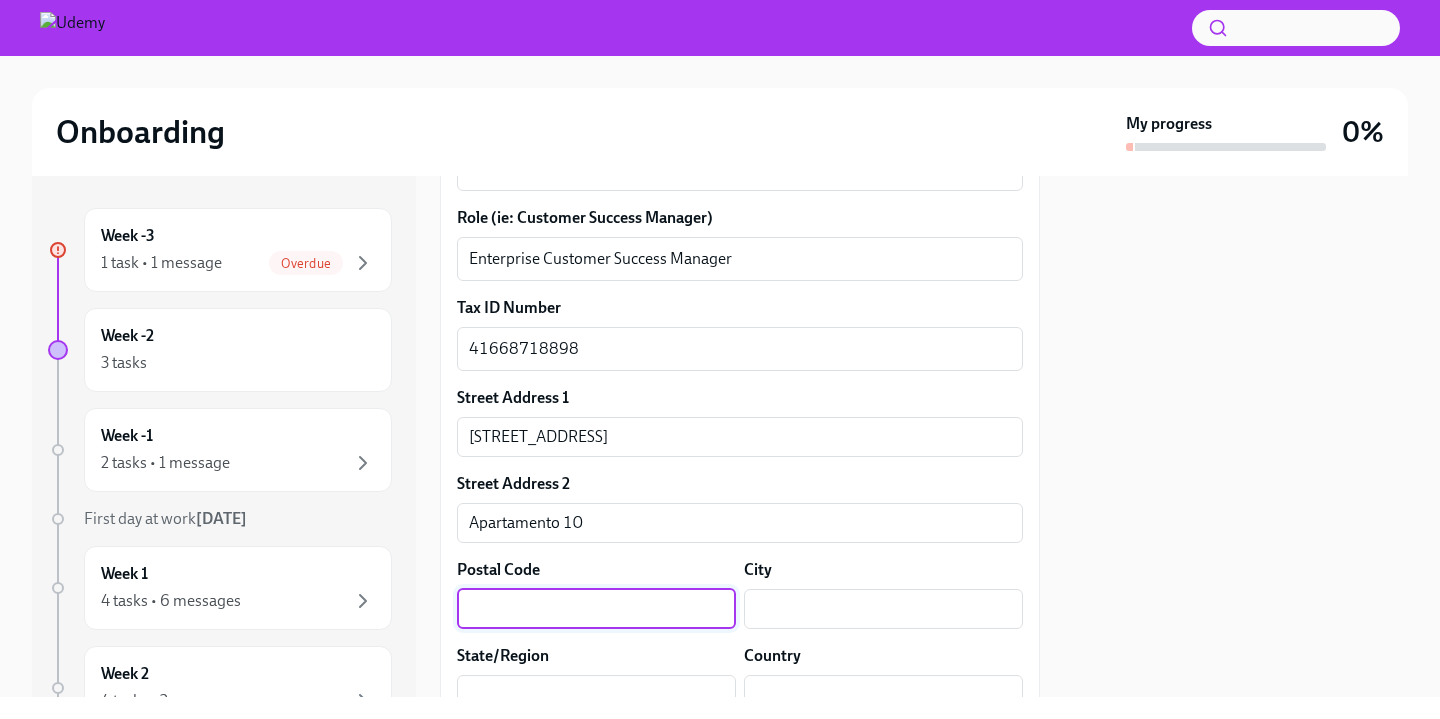 click at bounding box center [596, 609] 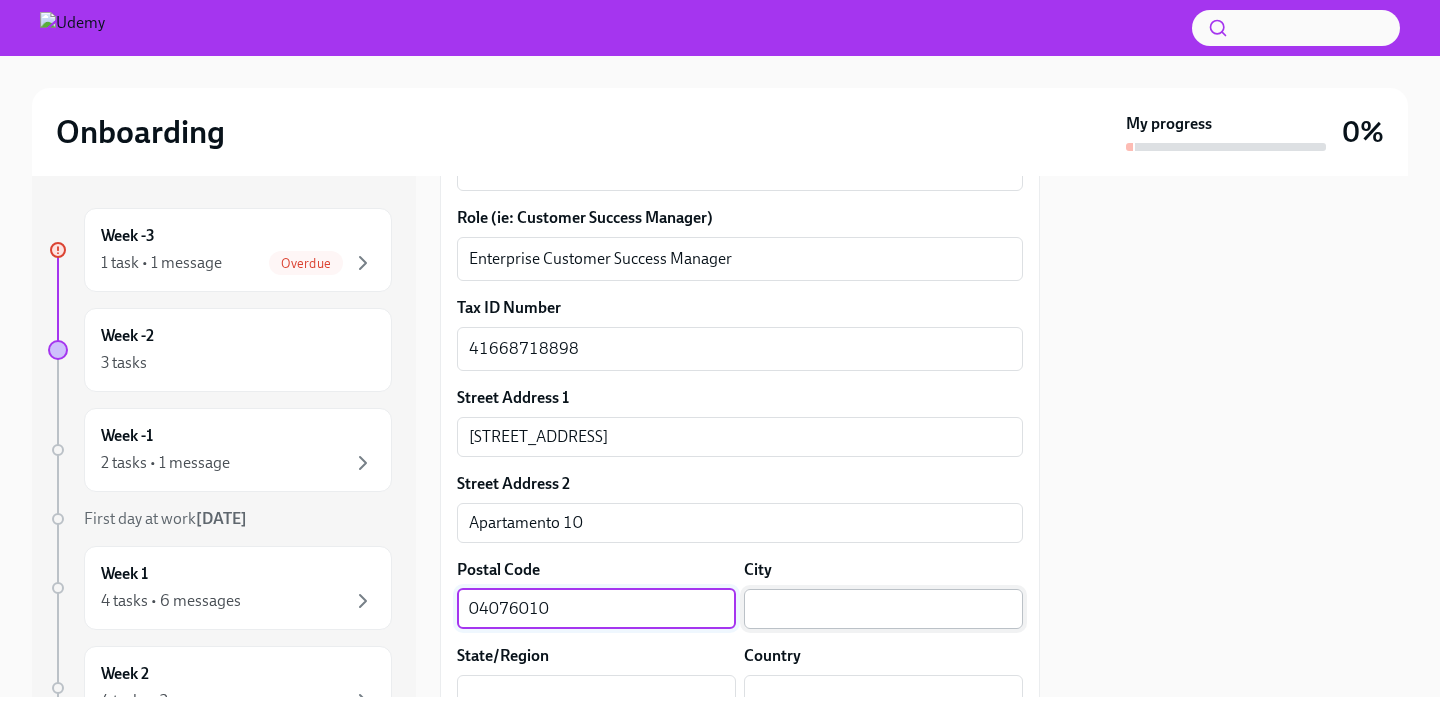 type on "04076010" 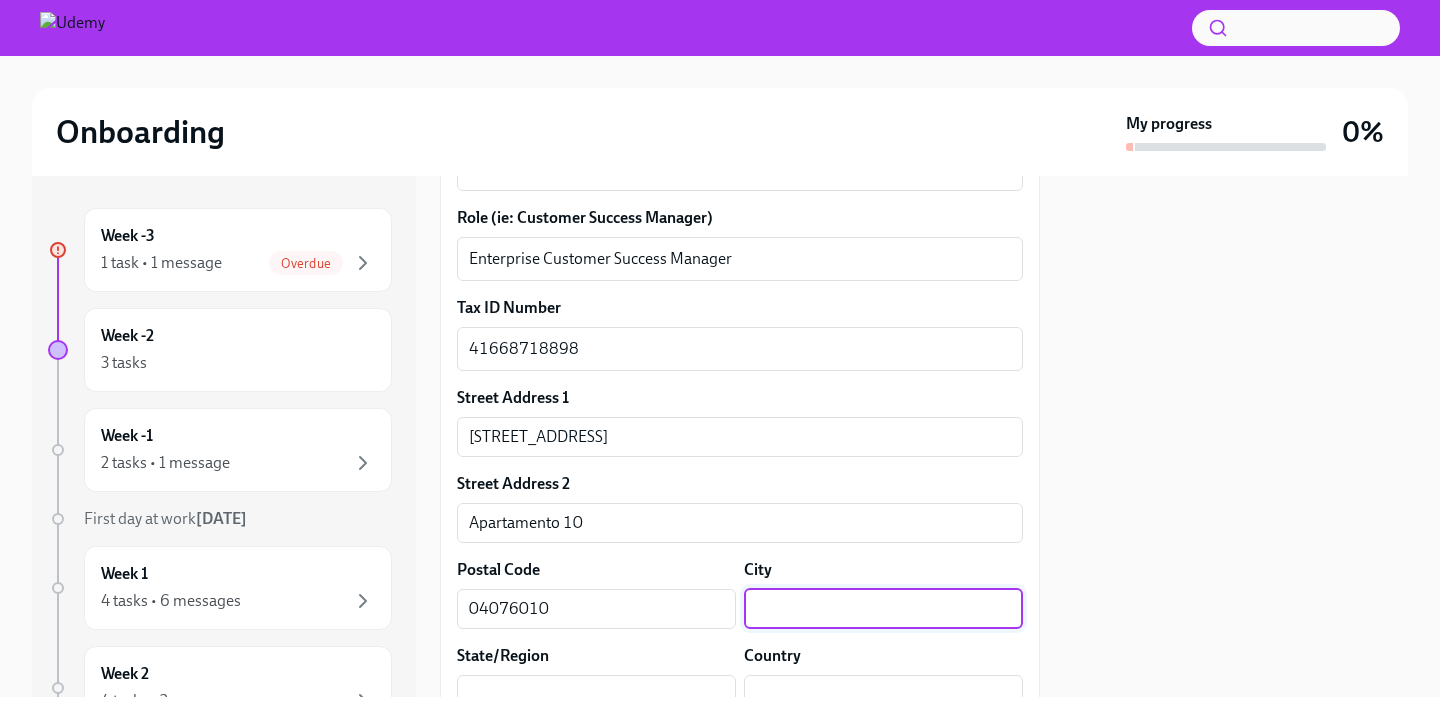 click at bounding box center (883, 609) 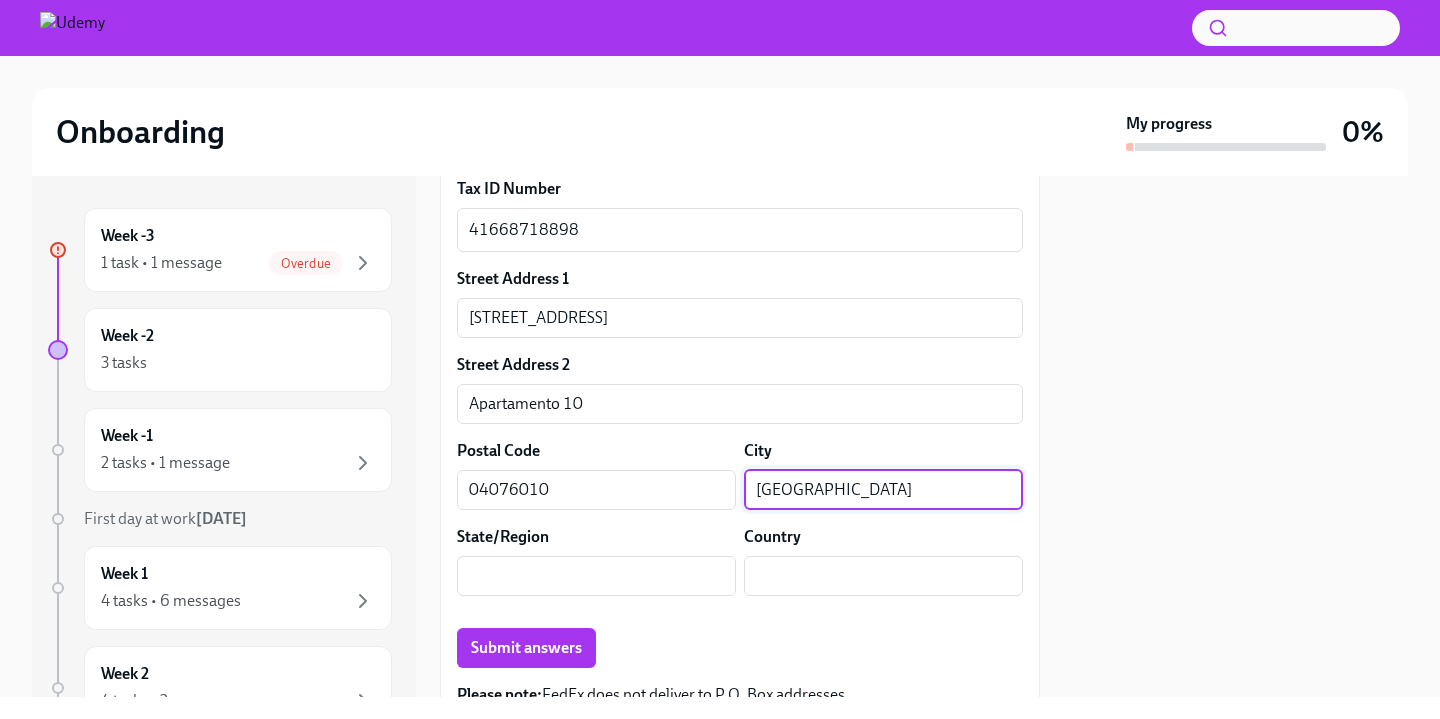 scroll, scrollTop: 867, scrollLeft: 0, axis: vertical 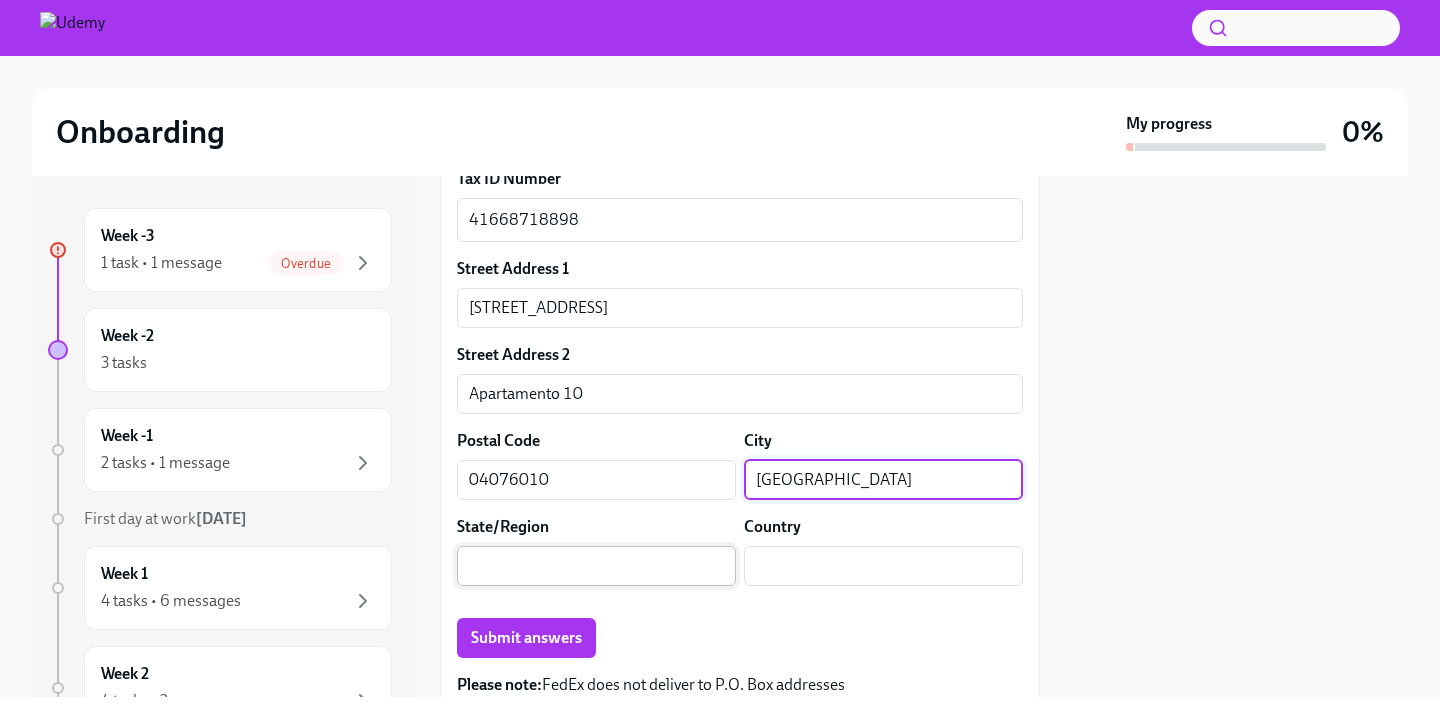 type on "[GEOGRAPHIC_DATA]" 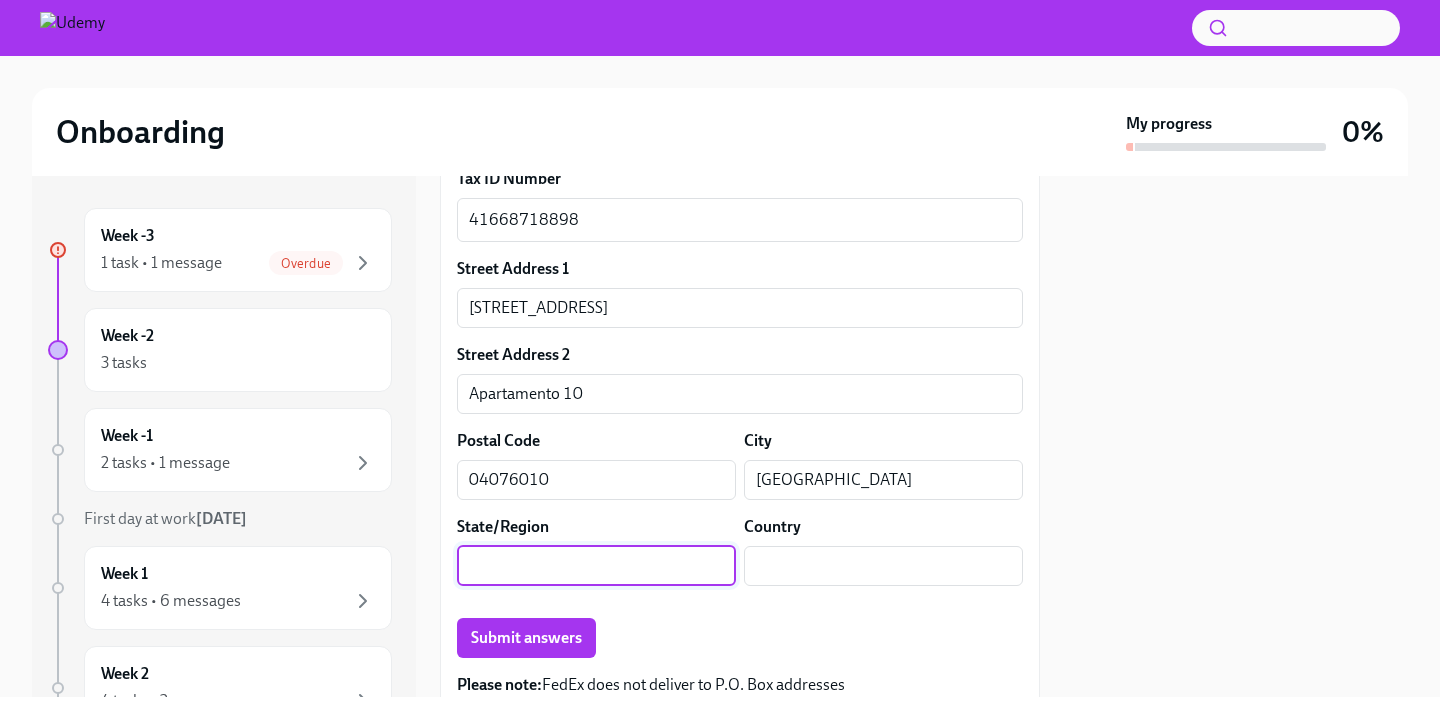 click at bounding box center (596, 566) 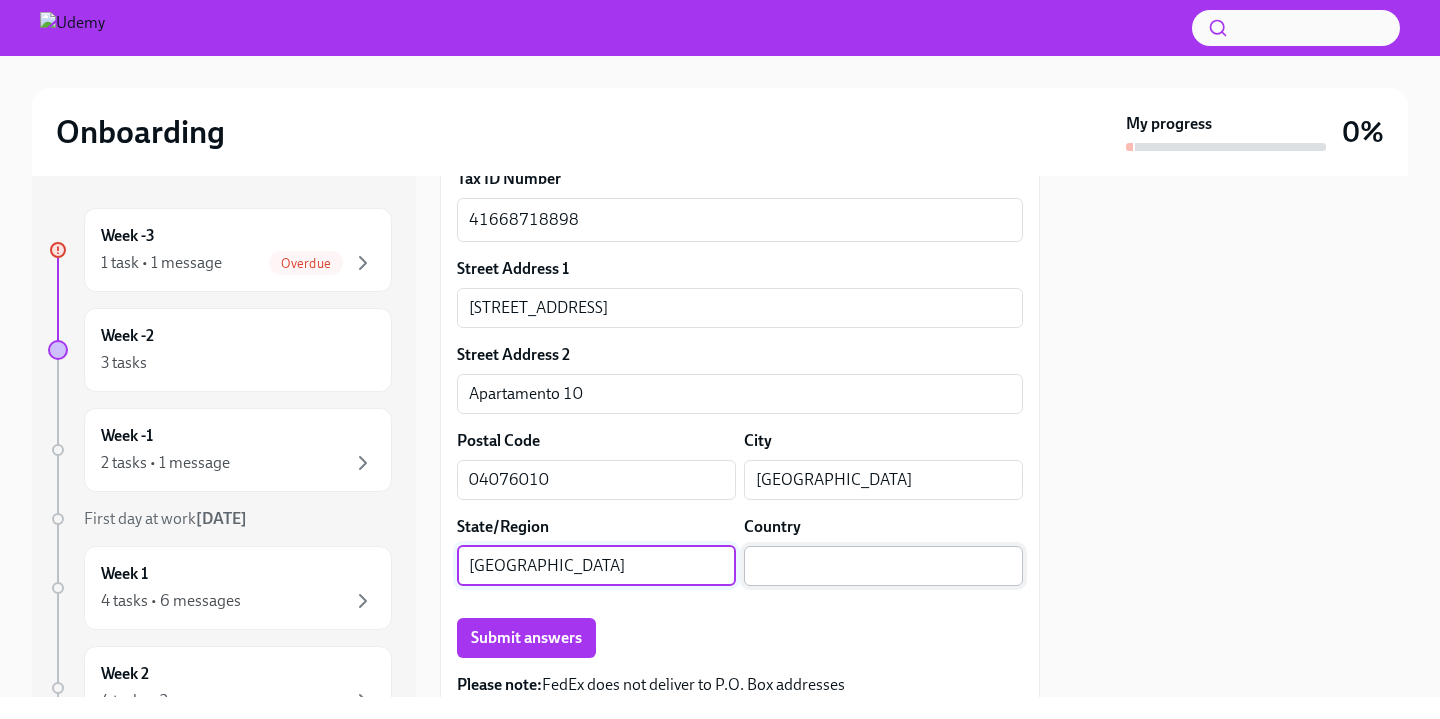 type on "[GEOGRAPHIC_DATA]" 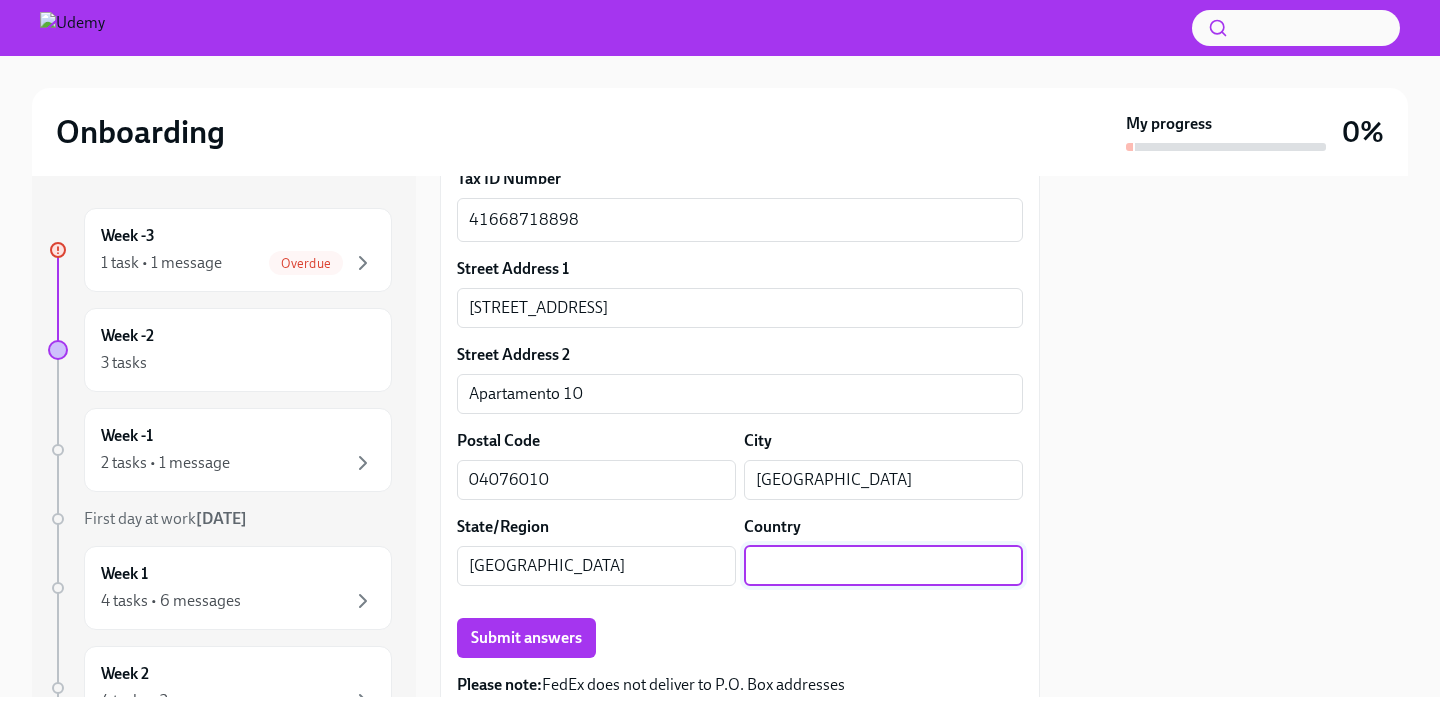 click at bounding box center (883, 566) 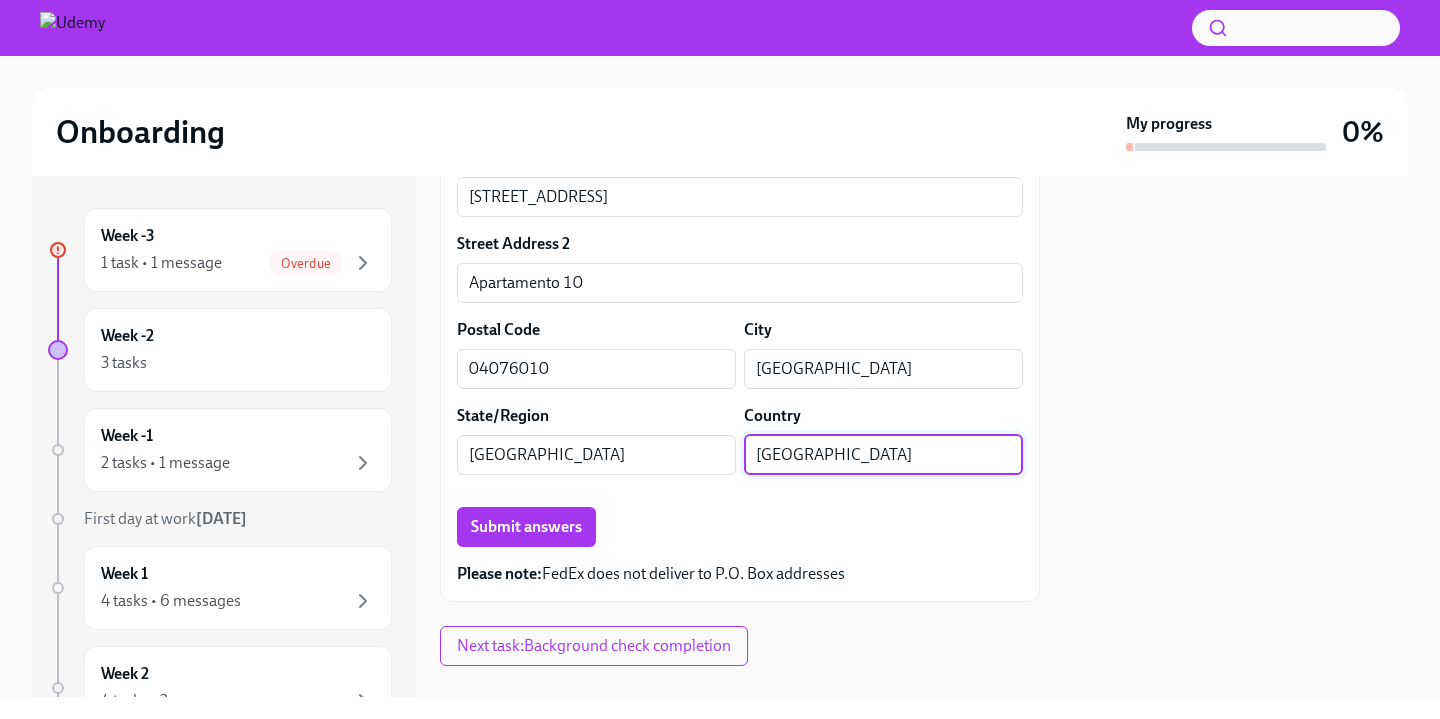 scroll, scrollTop: 1011, scrollLeft: 0, axis: vertical 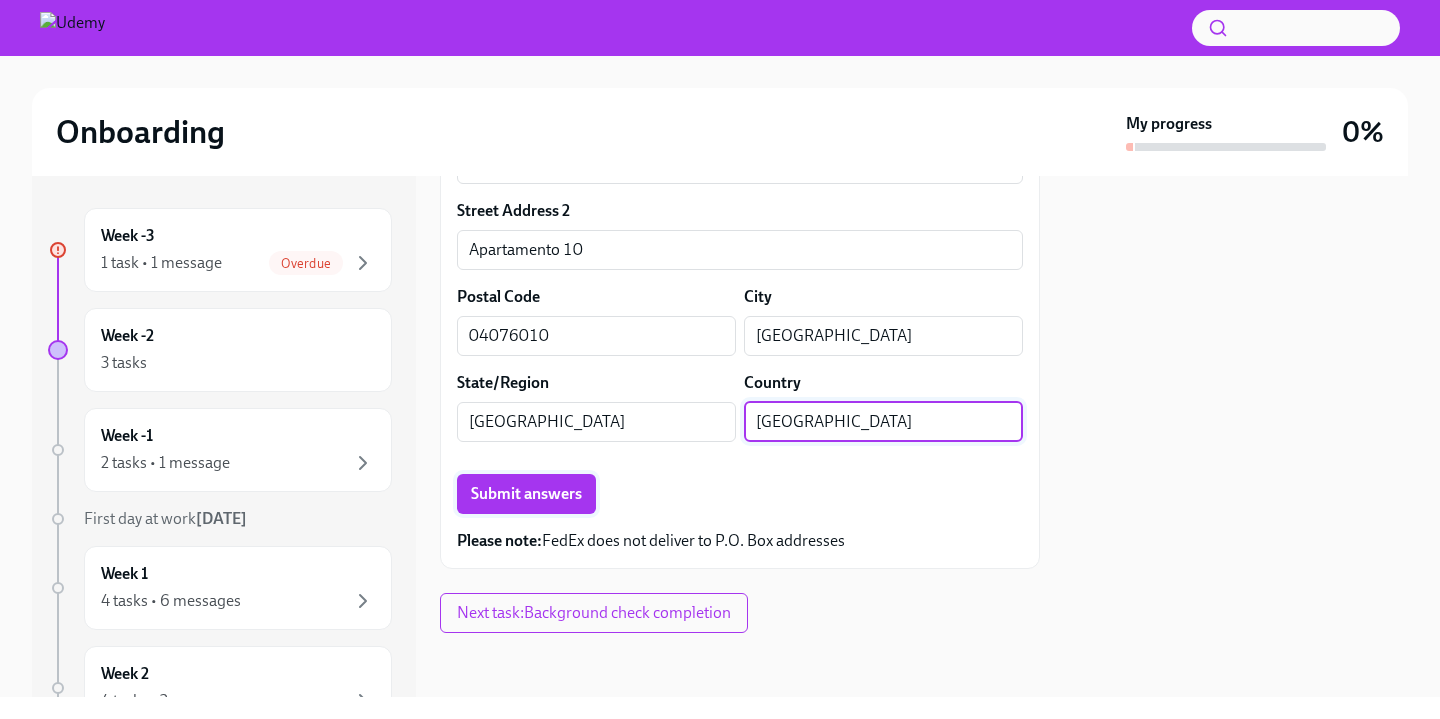 type on "[GEOGRAPHIC_DATA]" 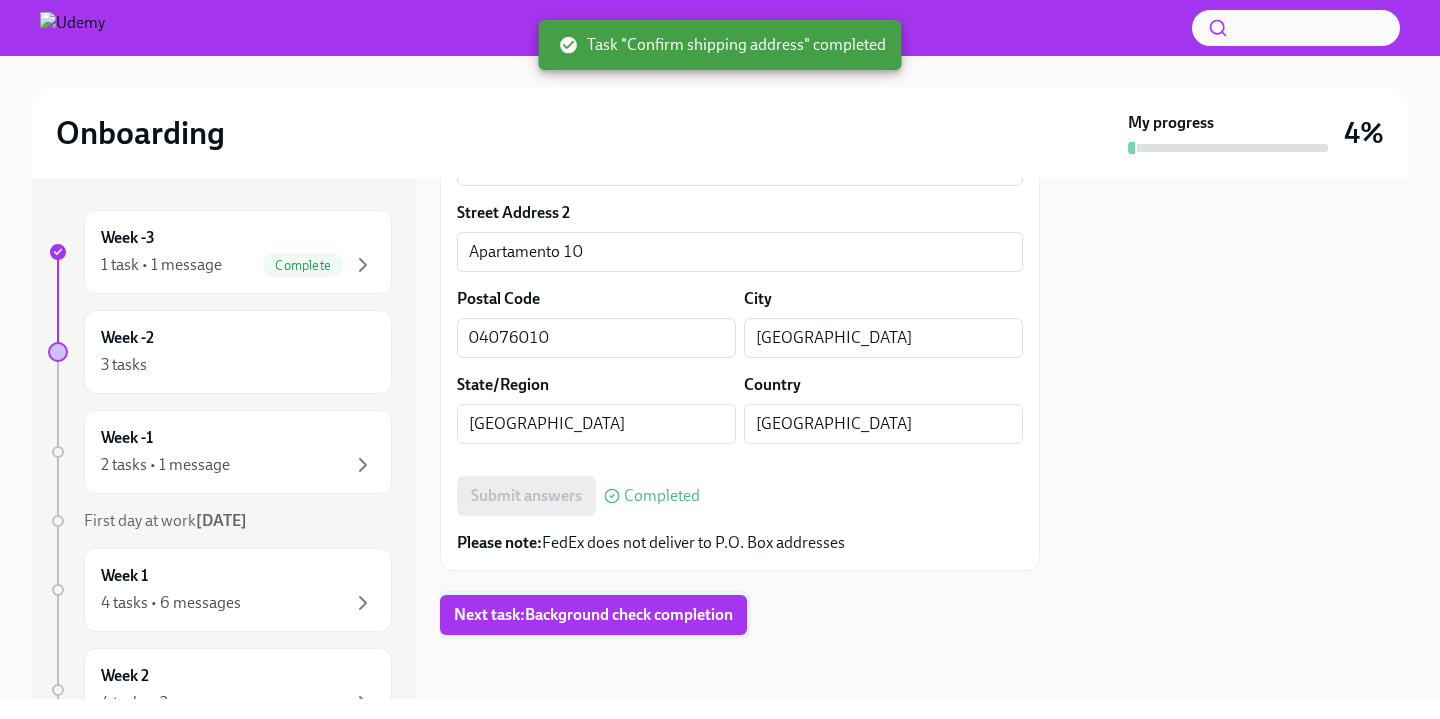 click on "Next task :  Background check completion" at bounding box center [593, 615] 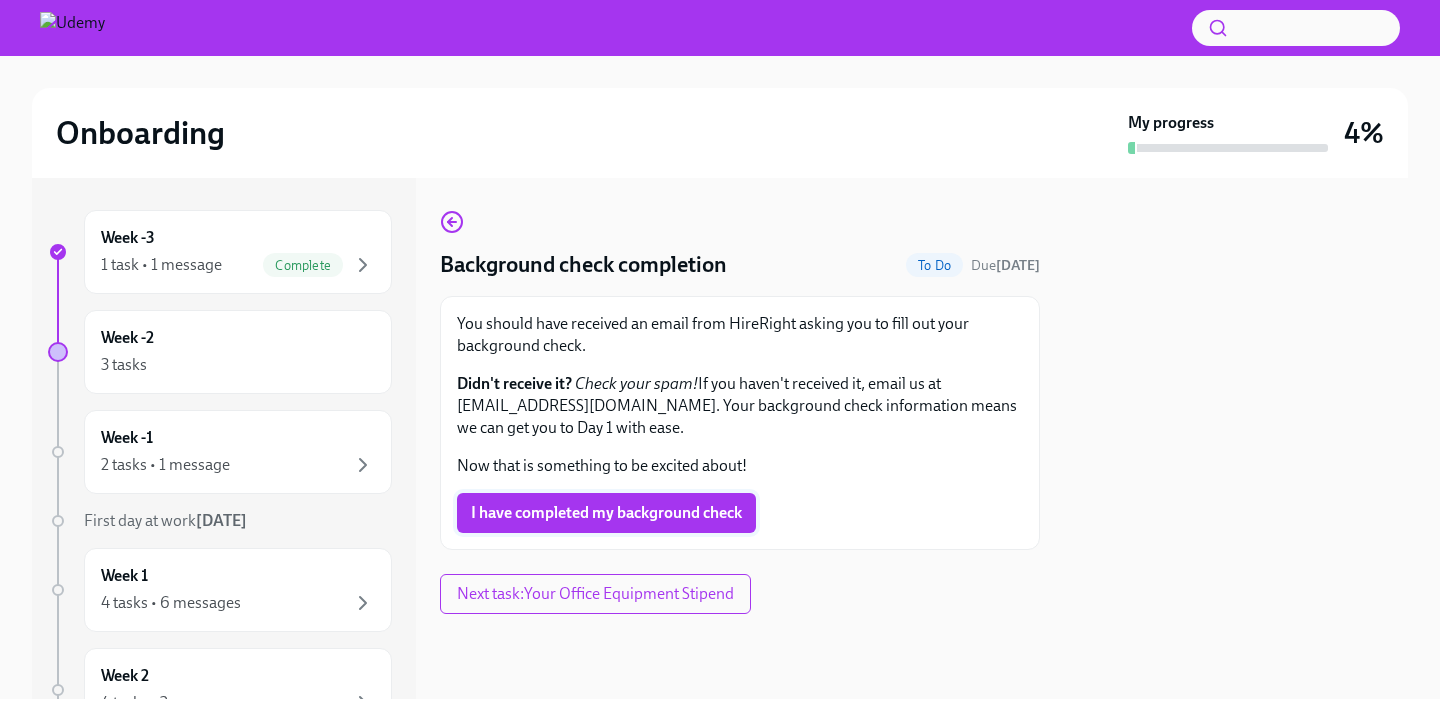 click on "I have completed my background check" at bounding box center (606, 513) 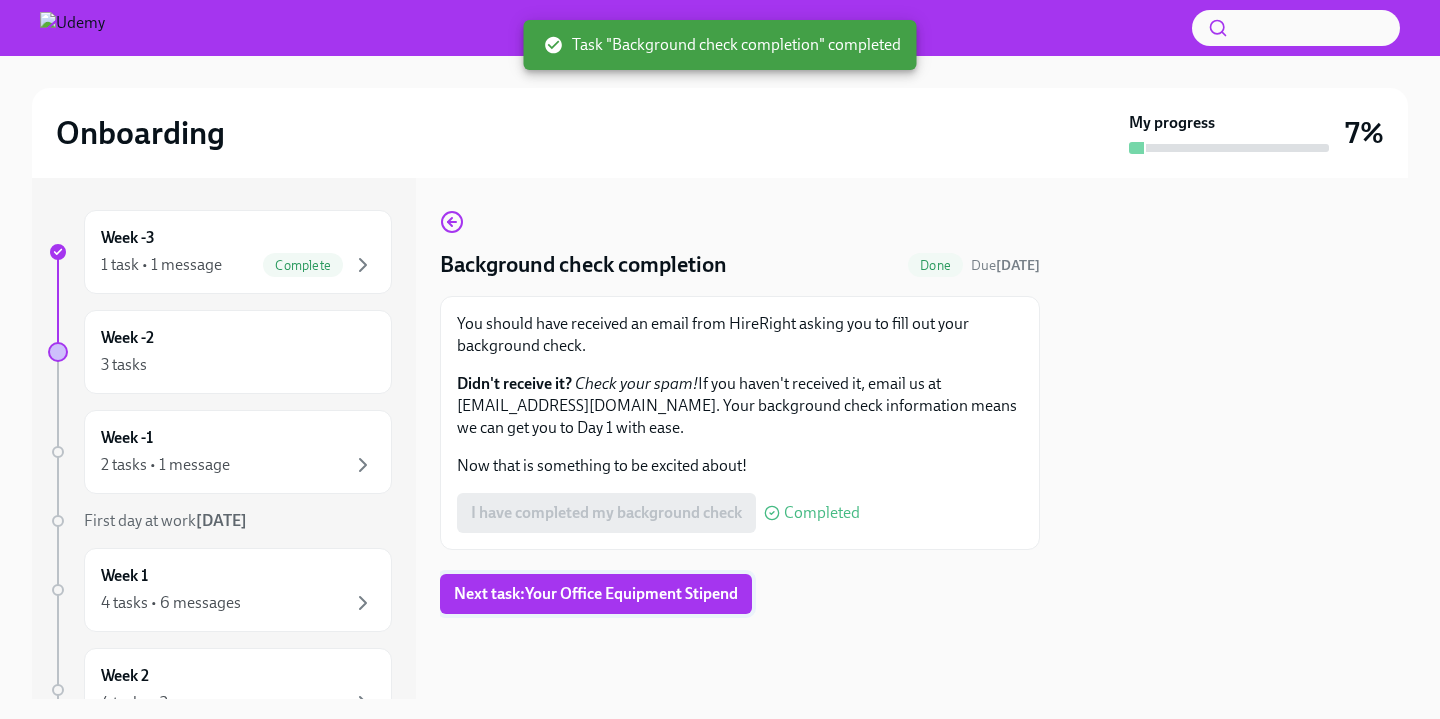click on "Next task :  Your Office Equipment Stipend" at bounding box center (596, 594) 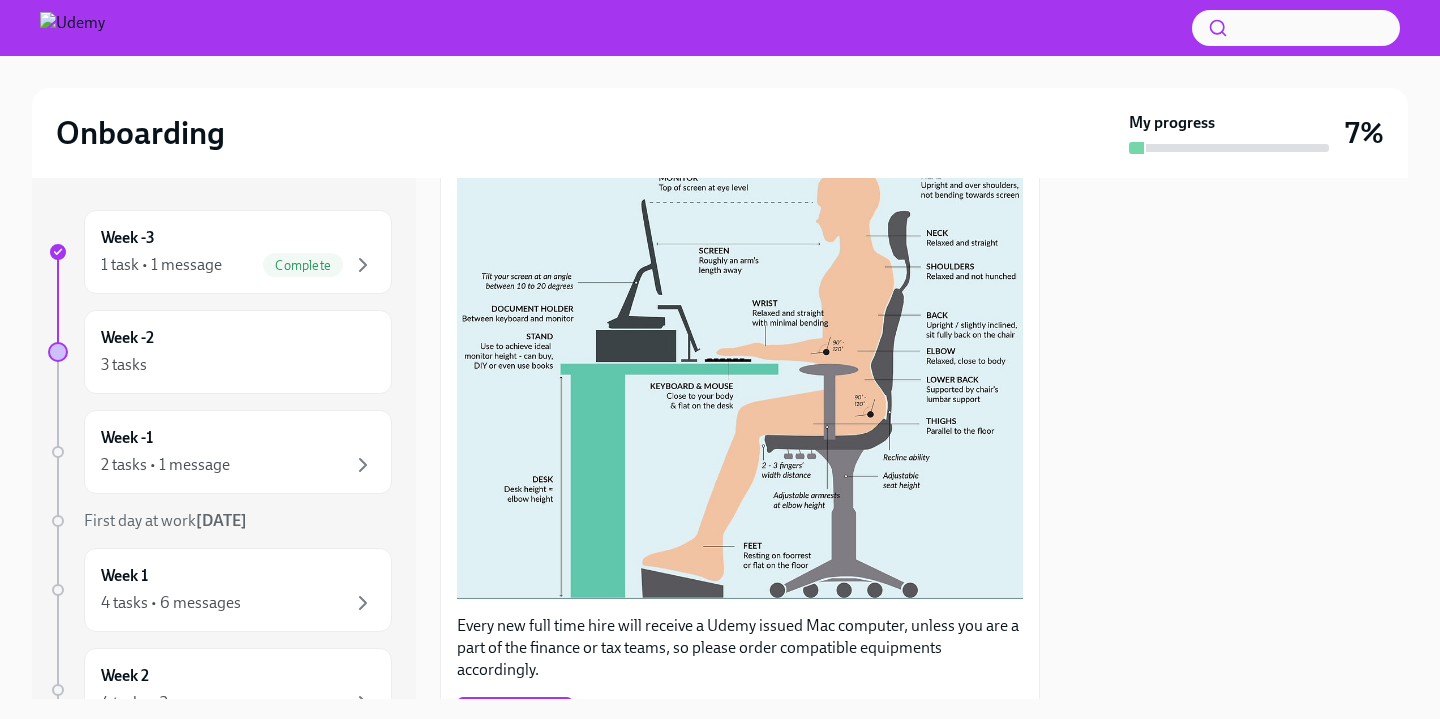 scroll, scrollTop: 592, scrollLeft: 0, axis: vertical 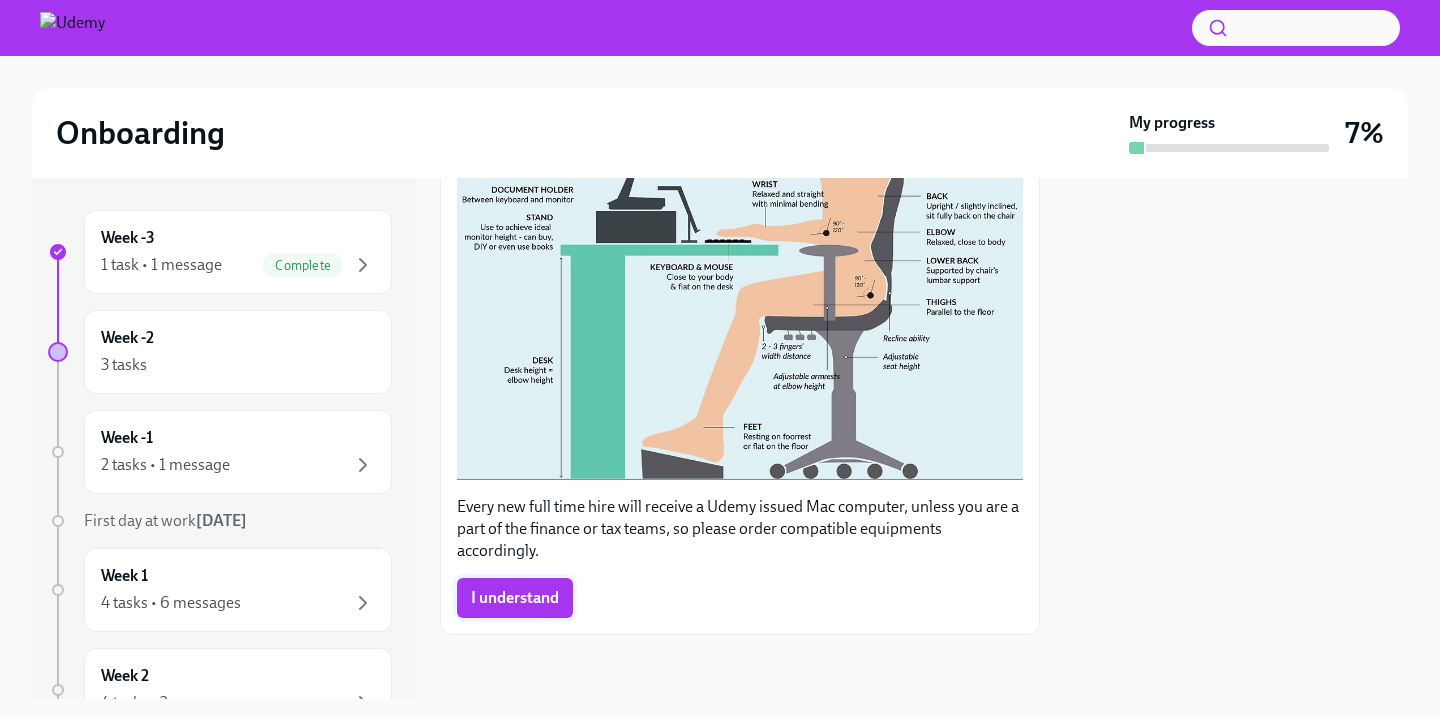 click on "I understand" at bounding box center [515, 598] 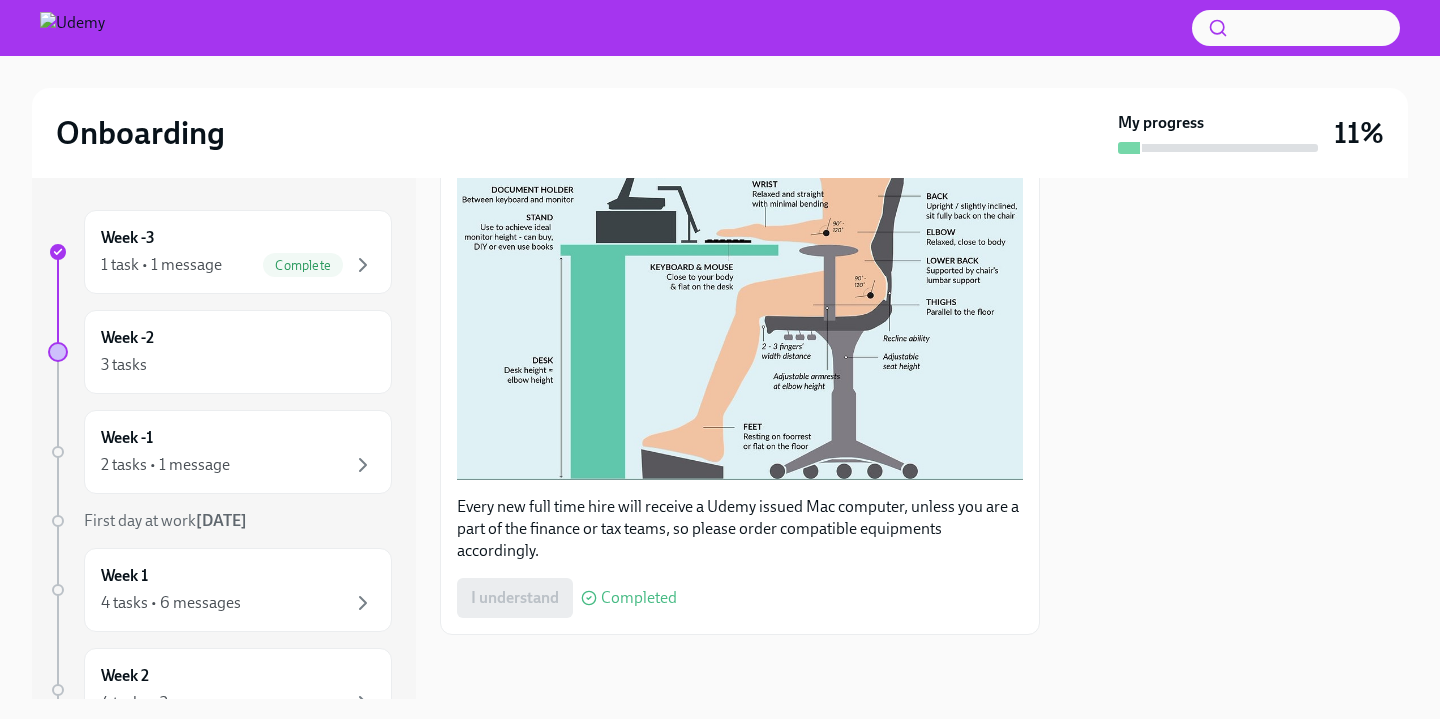 scroll, scrollTop: 0, scrollLeft: 0, axis: both 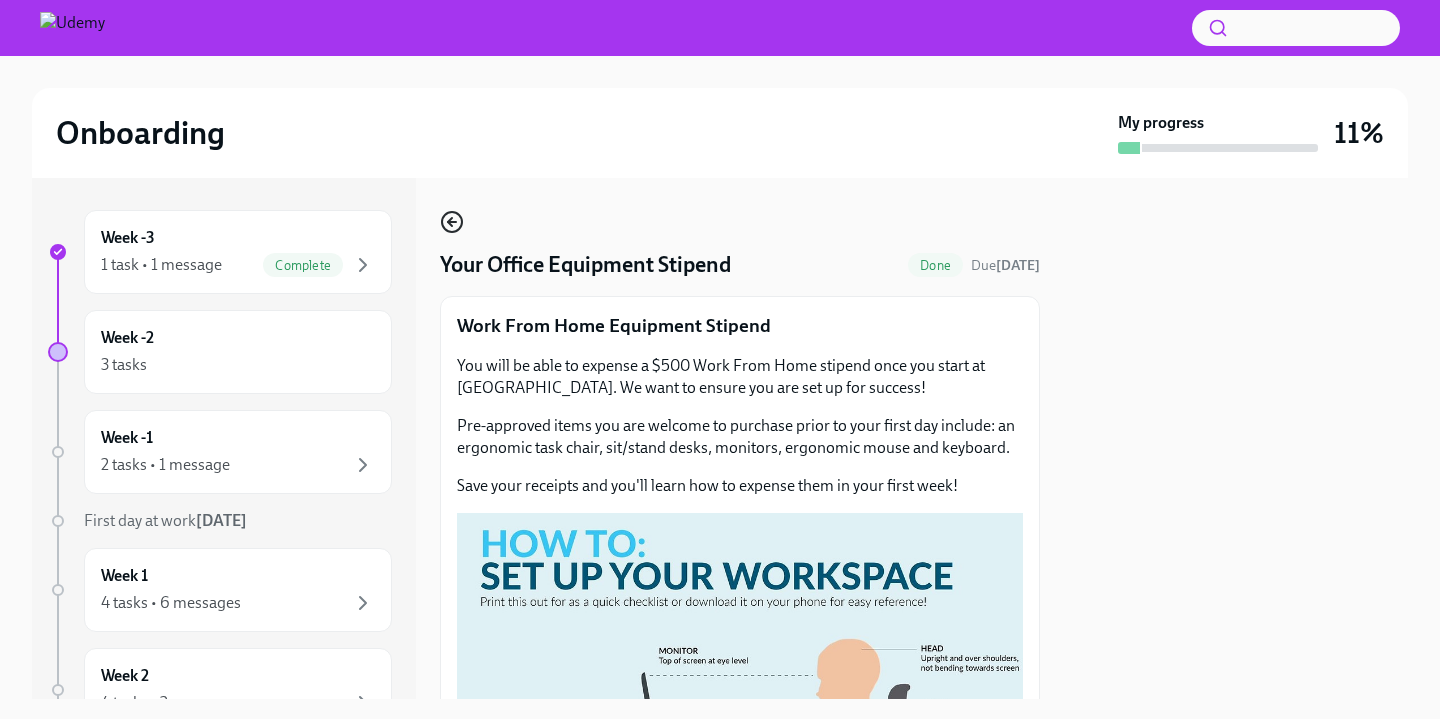 click 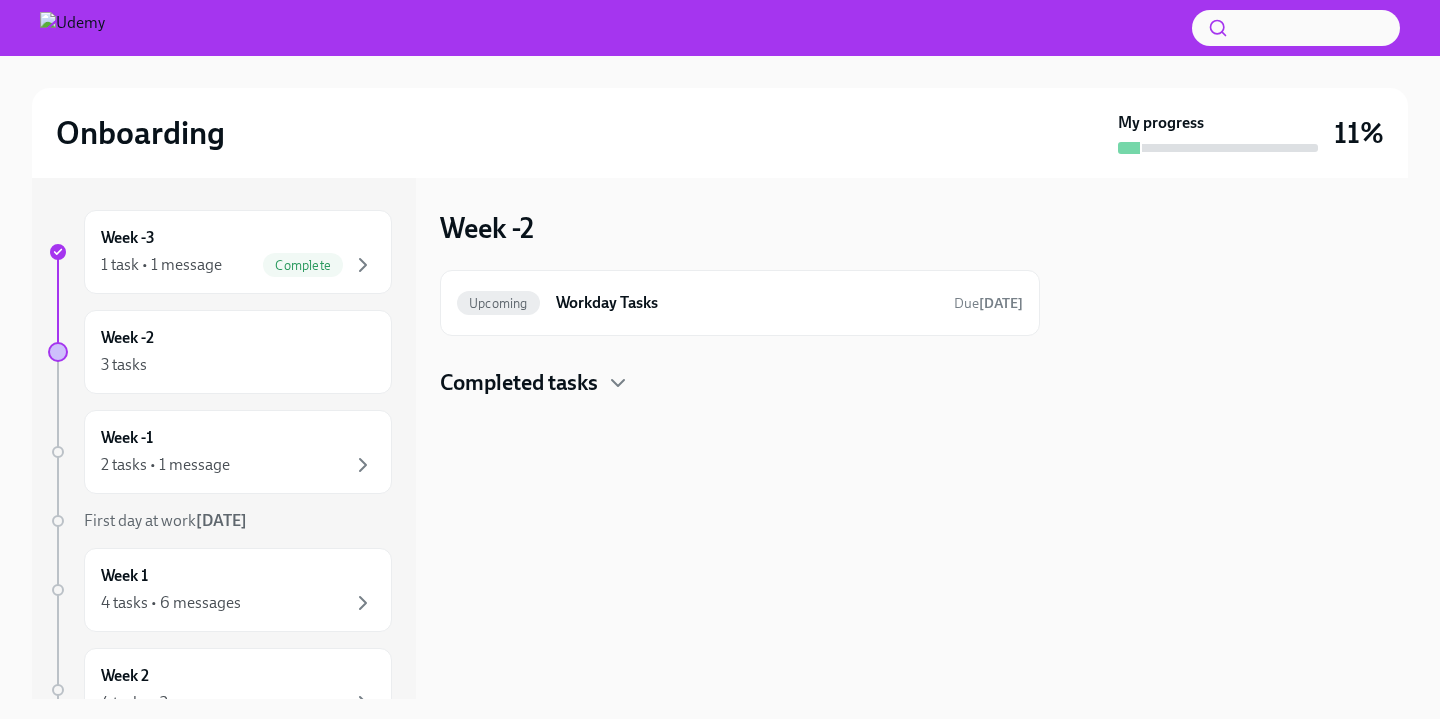 click on "Completed tasks" at bounding box center [519, 383] 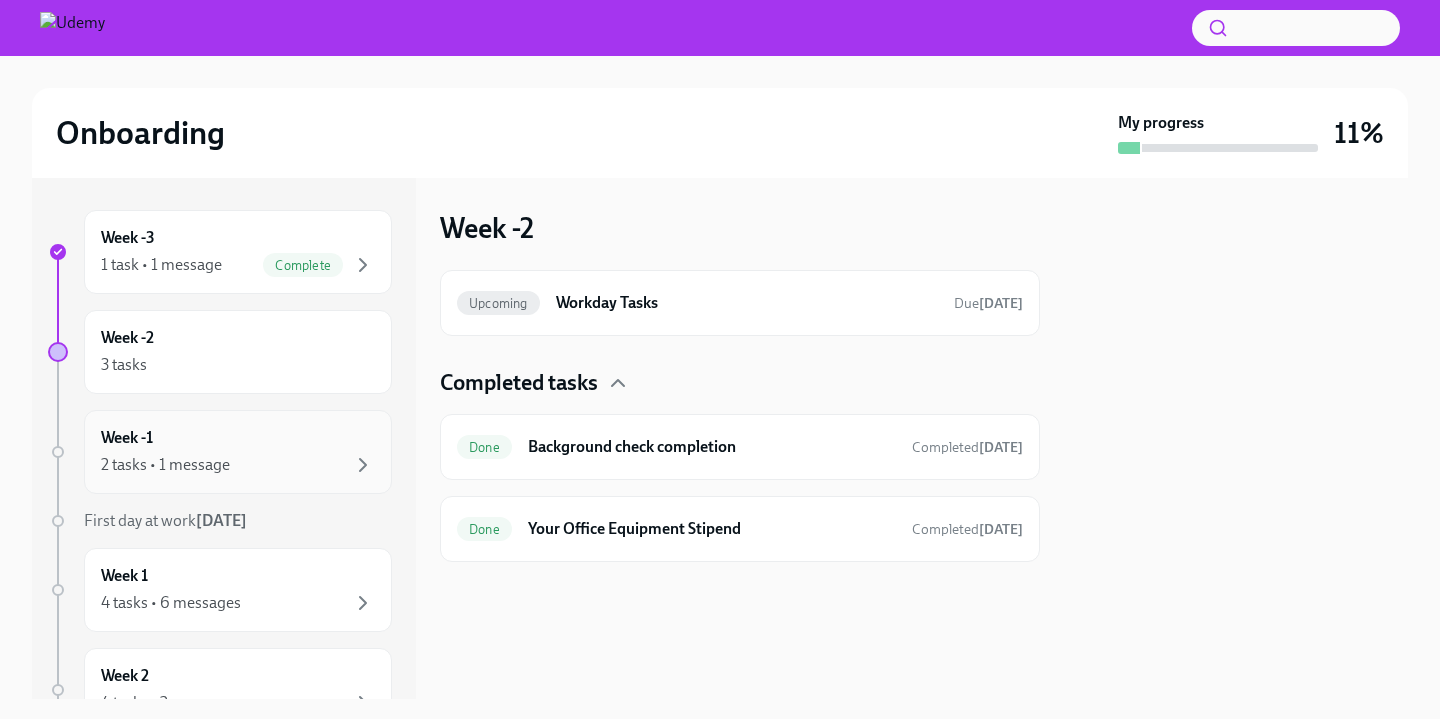 click on "Week -1 2 tasks • 1 message" at bounding box center (238, 452) 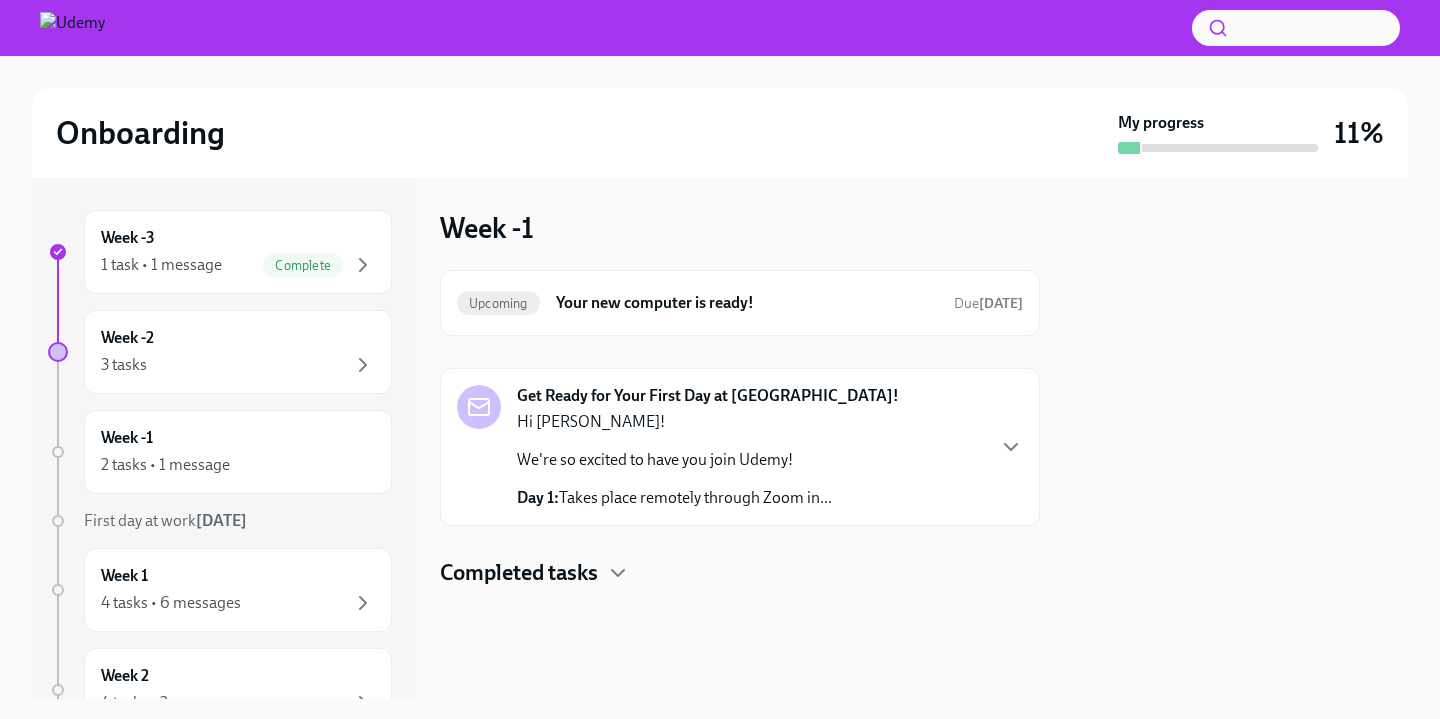 click on "Day 1:  Takes place remotely through Zoom in..." at bounding box center [674, 498] 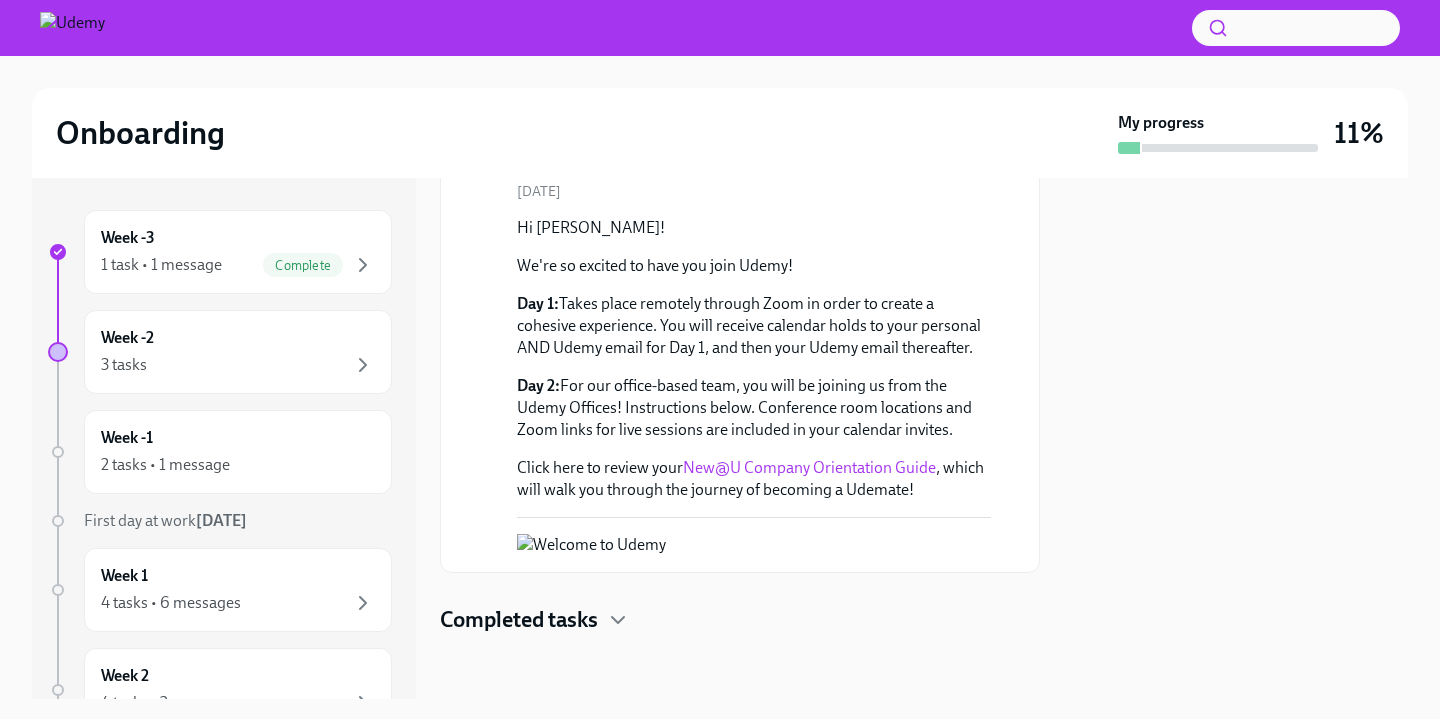 scroll, scrollTop: 433, scrollLeft: 0, axis: vertical 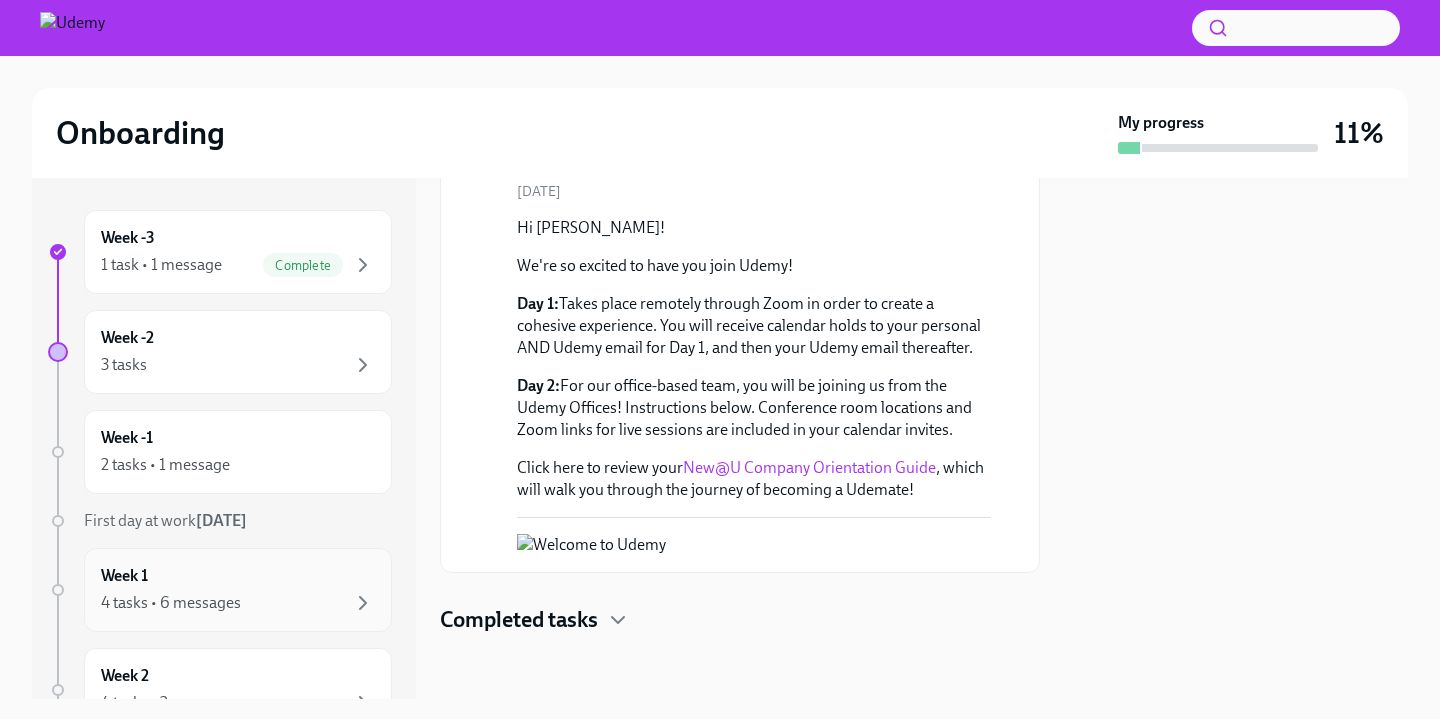 click on "Week 1 4 tasks • 6 messages" at bounding box center [238, 590] 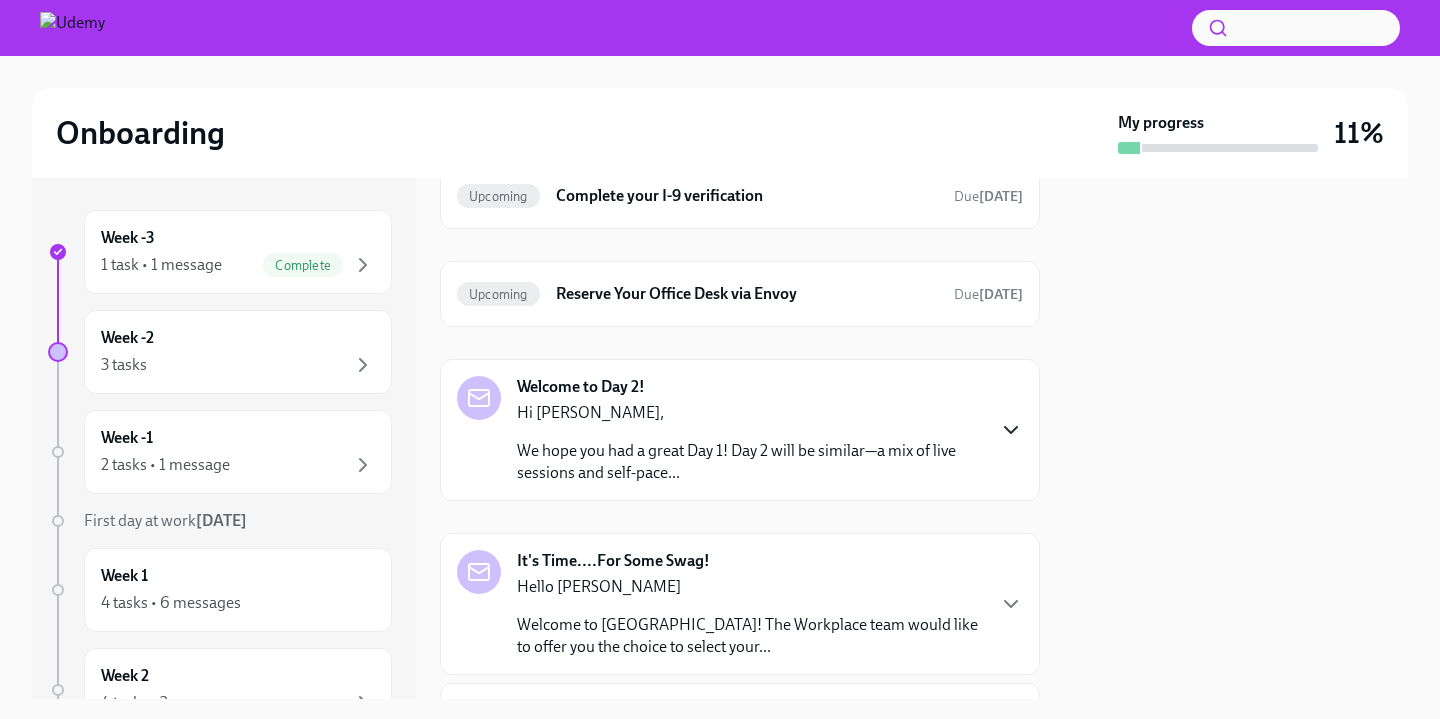 click 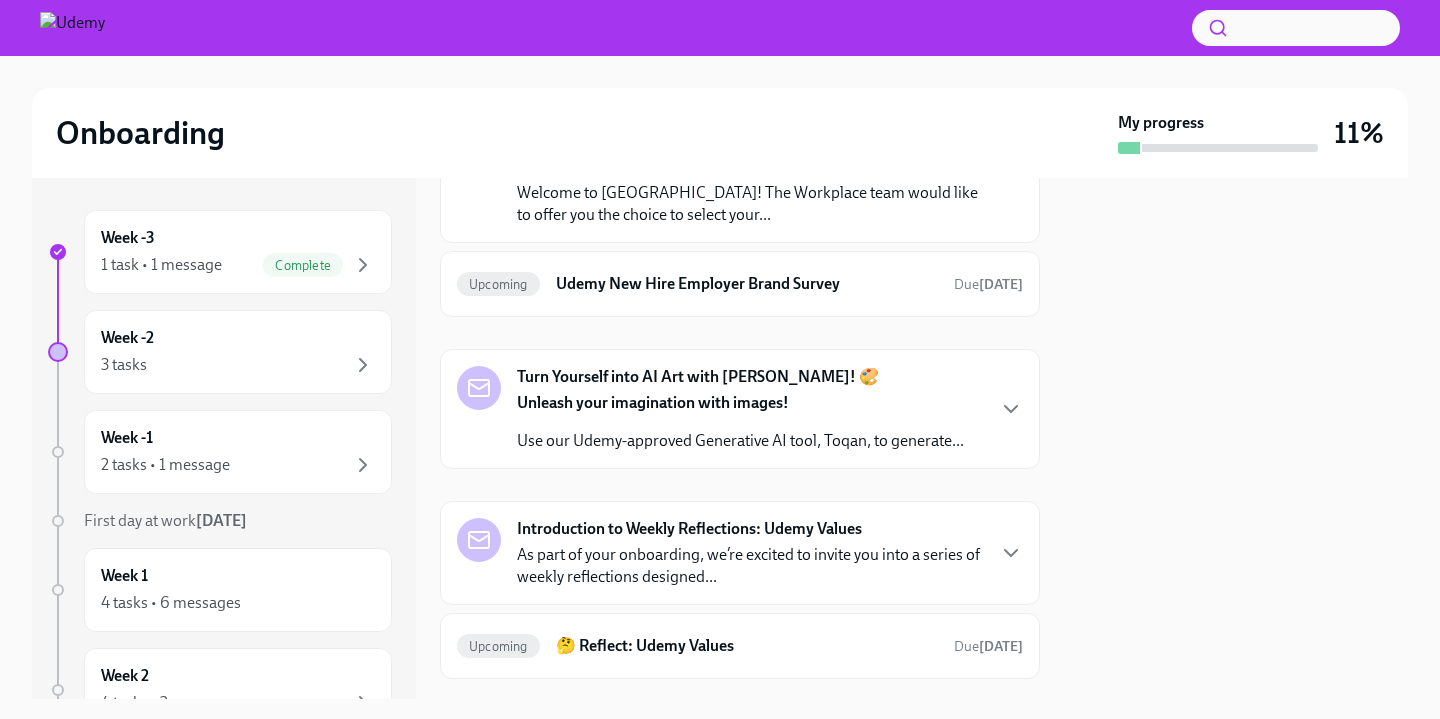 scroll, scrollTop: 1213, scrollLeft: 0, axis: vertical 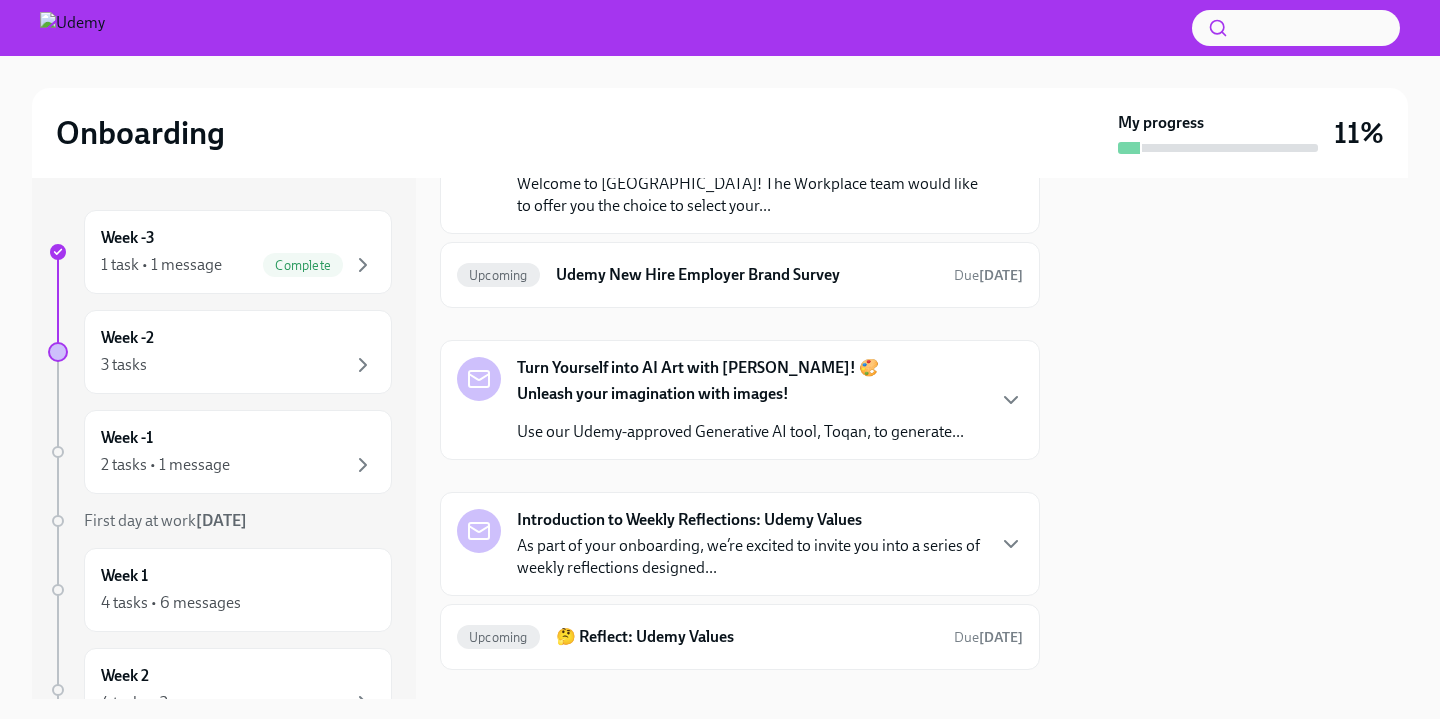 click 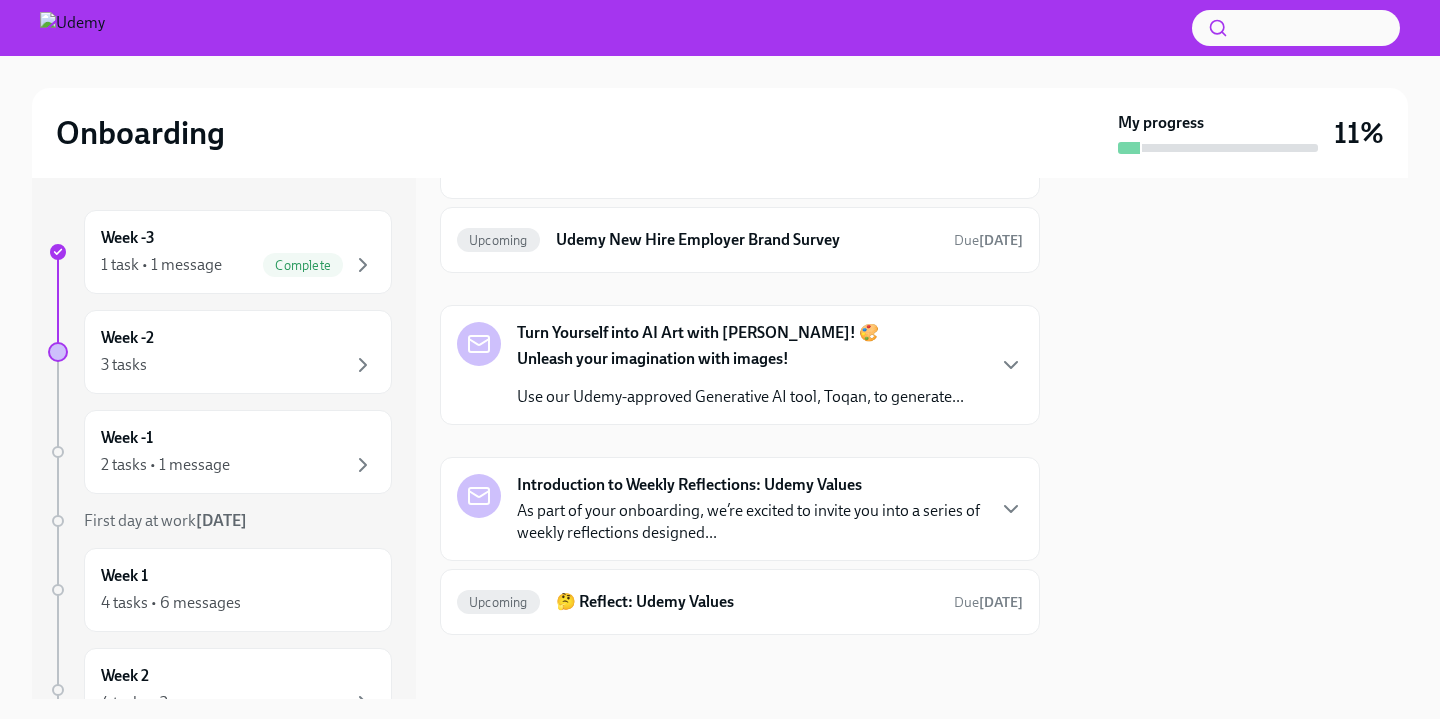 scroll, scrollTop: 2227, scrollLeft: 0, axis: vertical 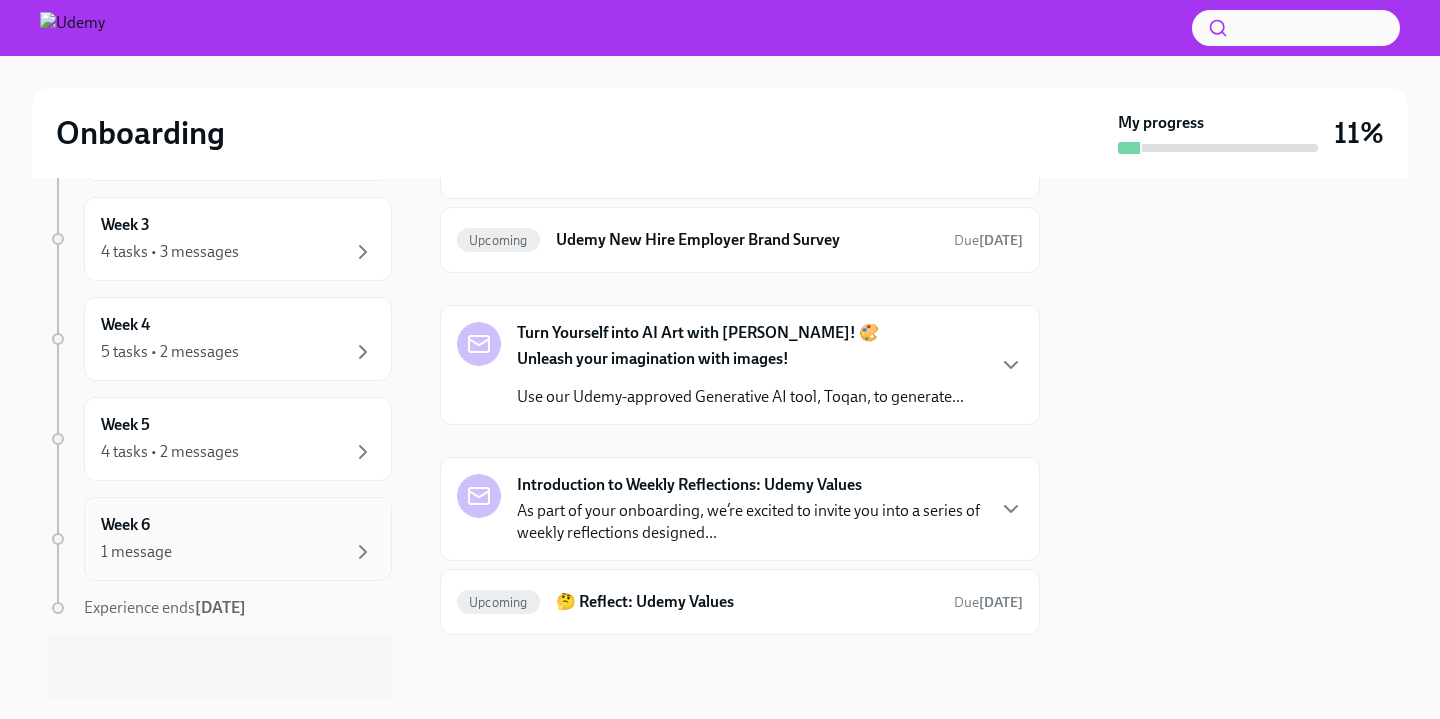 click on "Week 6 1 message" at bounding box center (238, 539) 